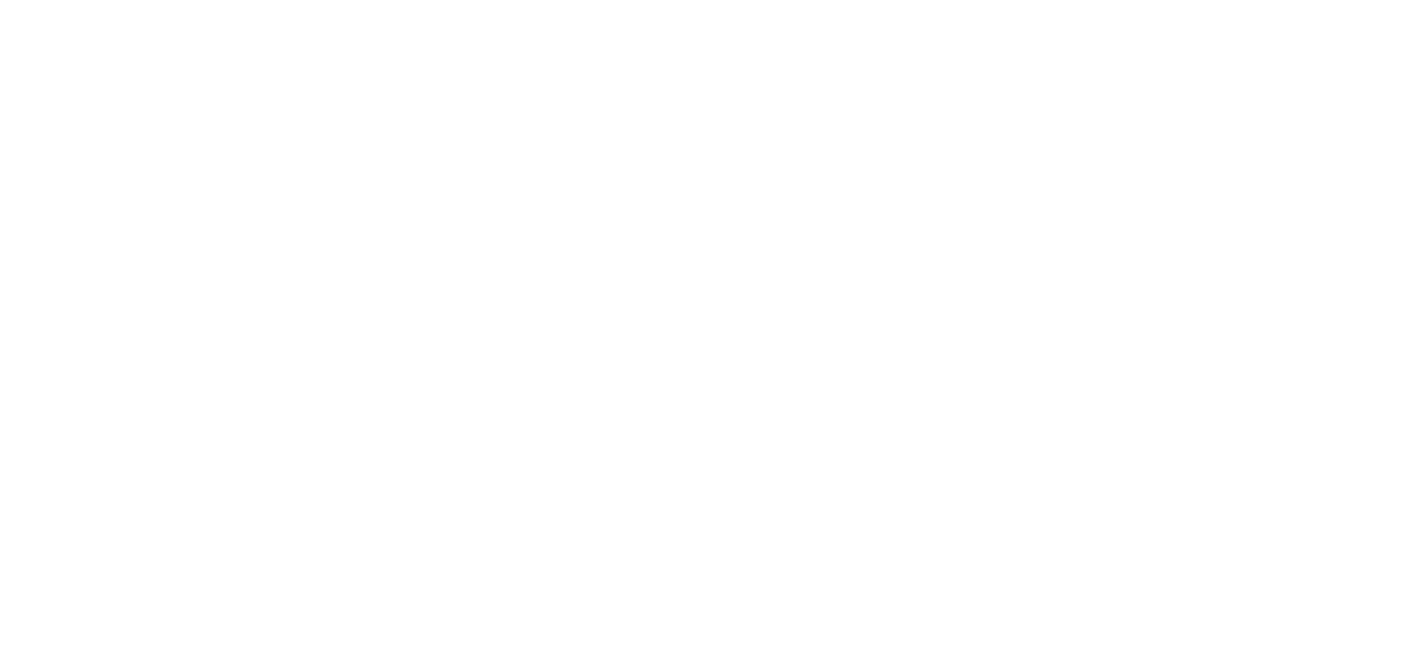 scroll, scrollTop: 0, scrollLeft: 0, axis: both 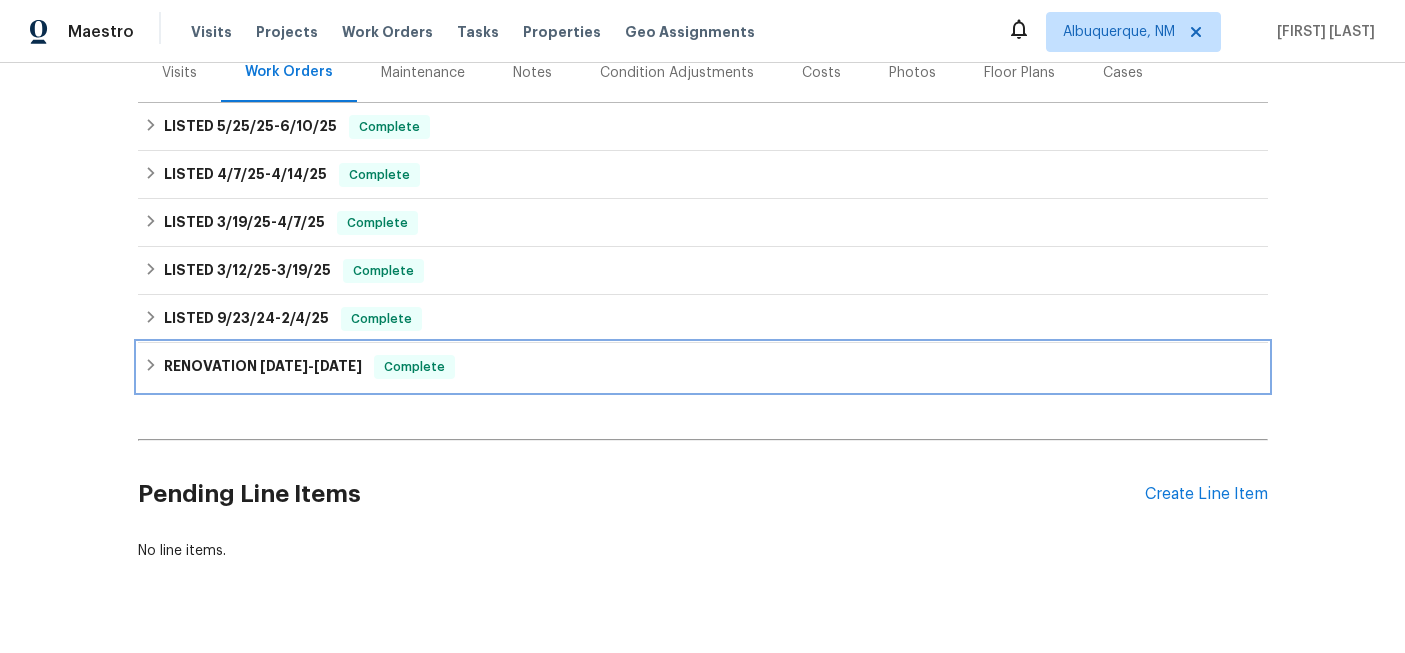 click on "[DATE]" at bounding box center [284, 366] 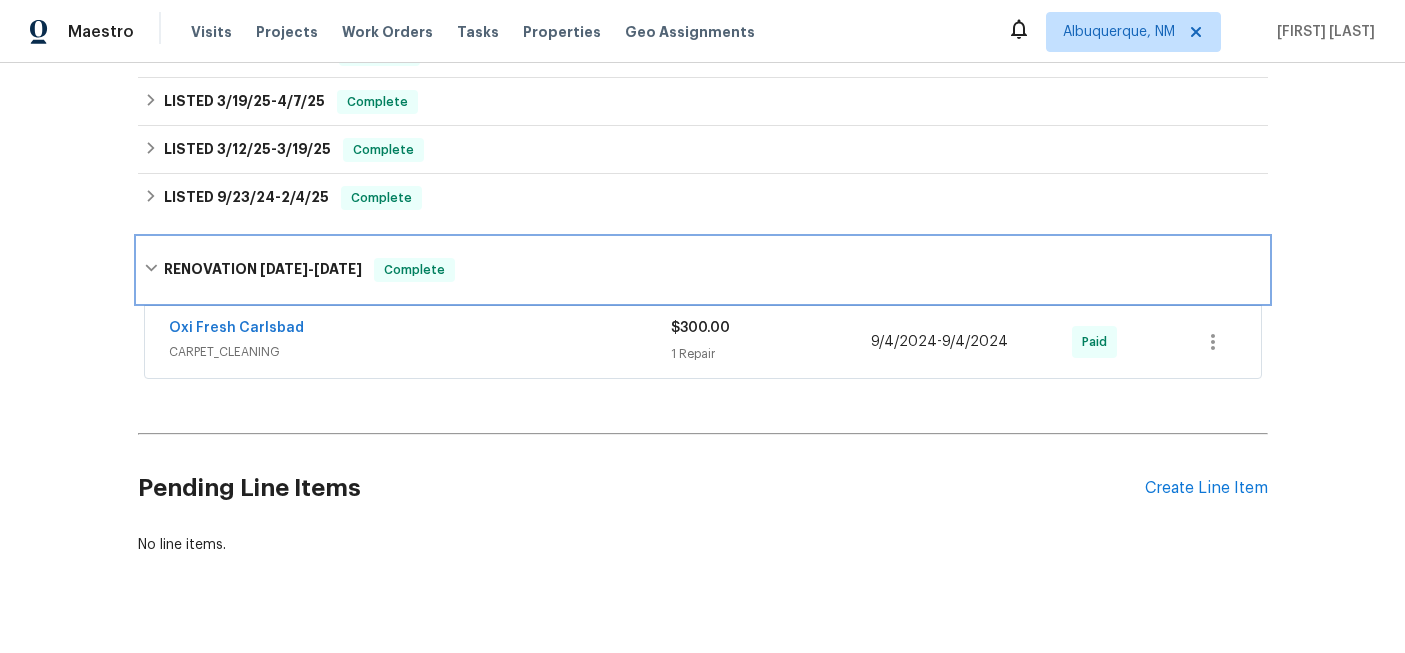 scroll, scrollTop: 419, scrollLeft: 0, axis: vertical 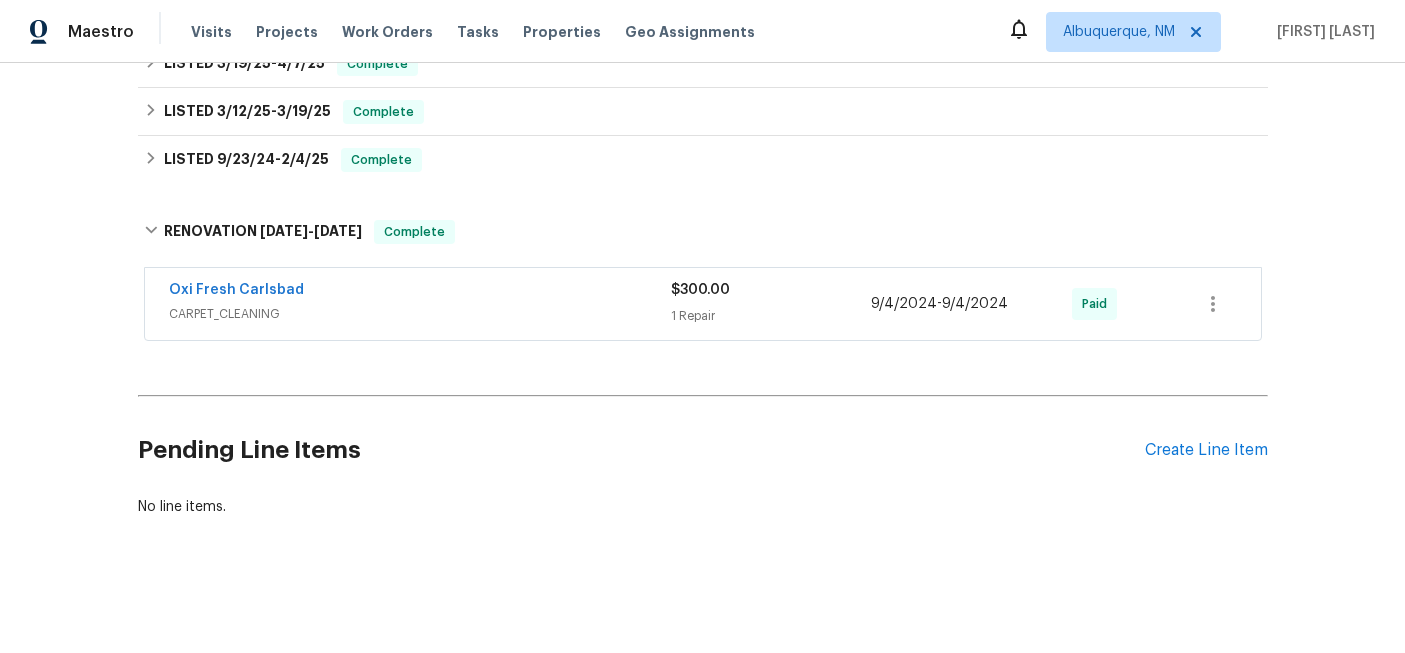 click on "Oxi Fresh Carlsbad" at bounding box center (420, 292) 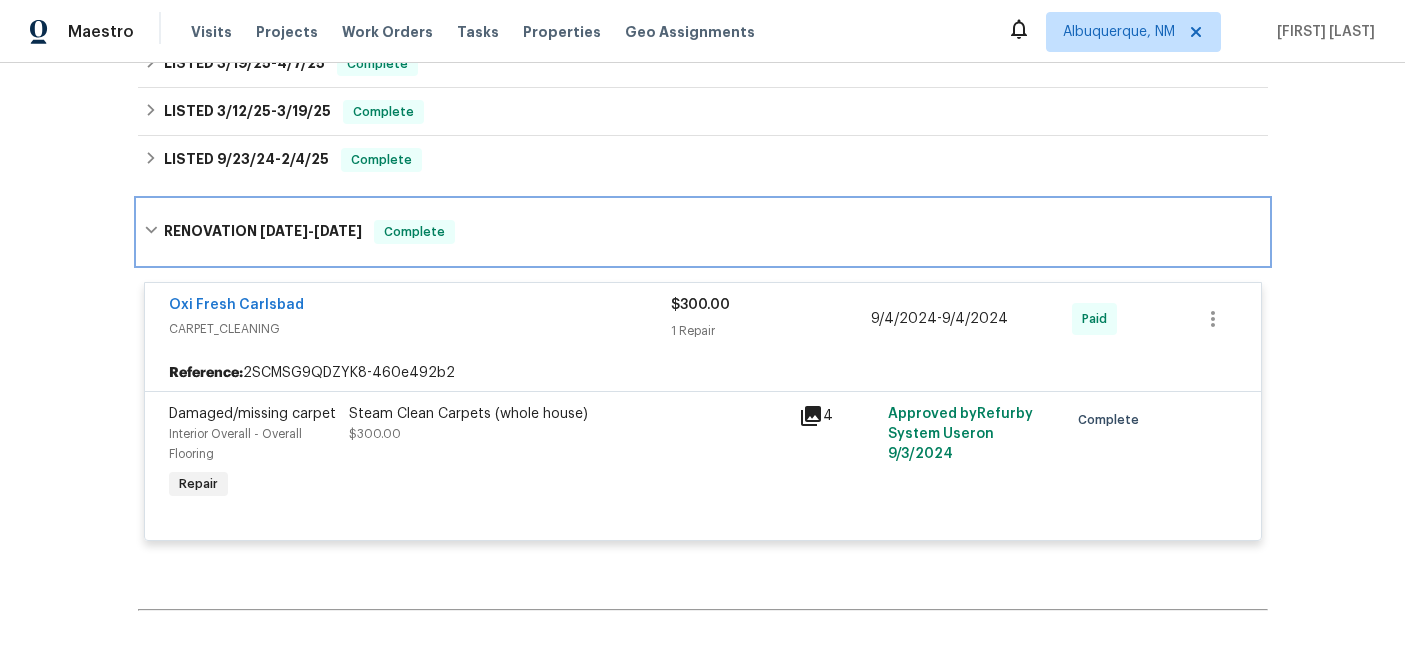 click on "[DATE]" at bounding box center [284, 231] 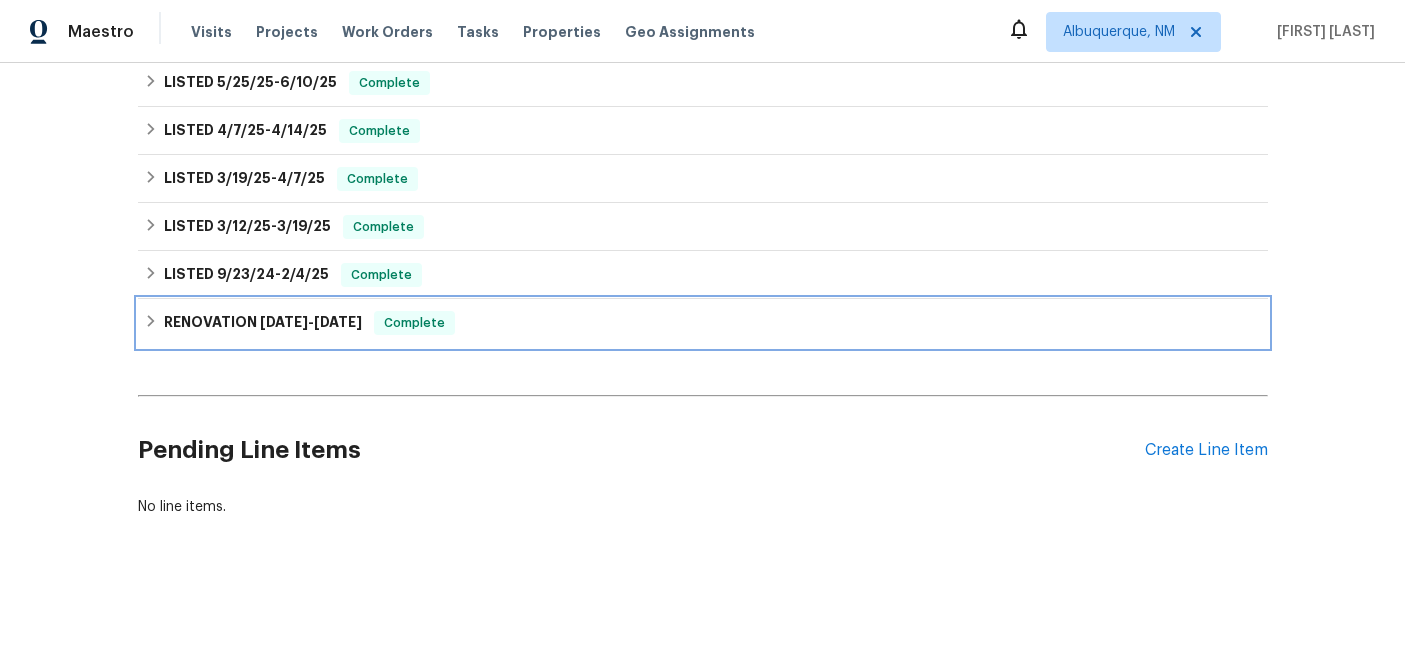 scroll, scrollTop: 304, scrollLeft: 0, axis: vertical 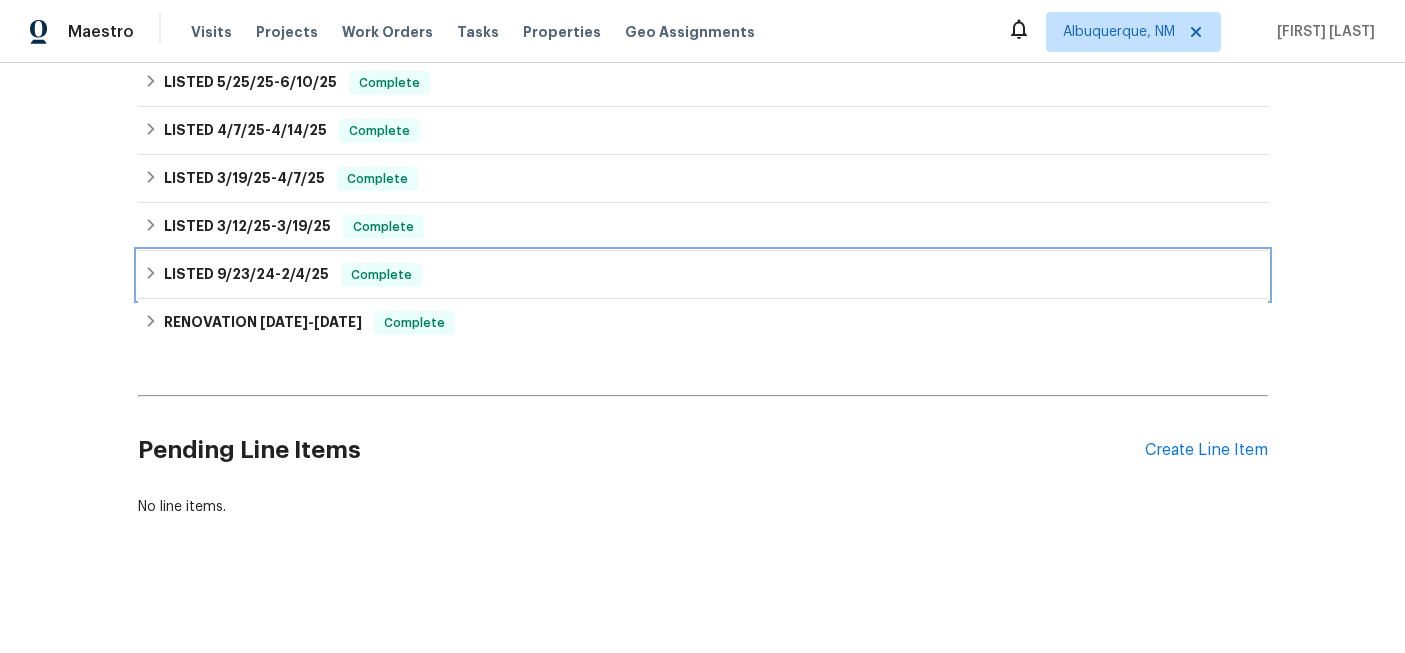 click on "2/4/25" at bounding box center (305, 274) 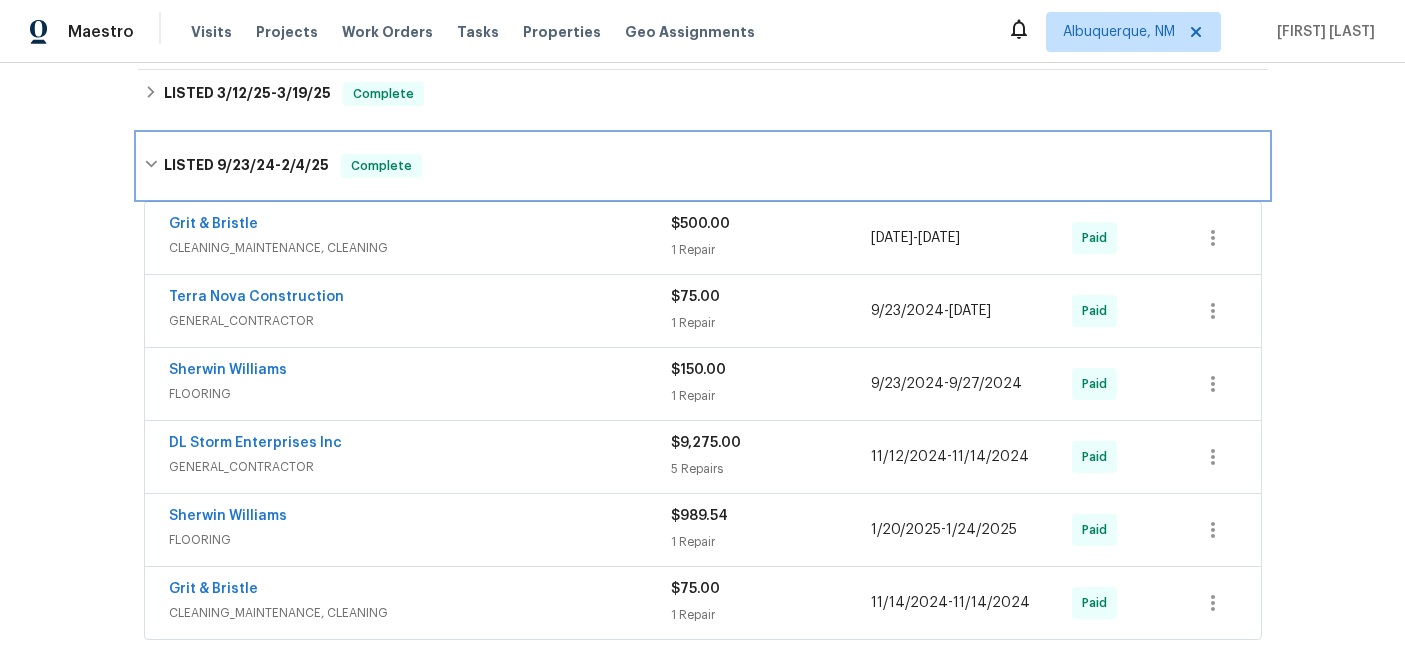 scroll, scrollTop: 444, scrollLeft: 0, axis: vertical 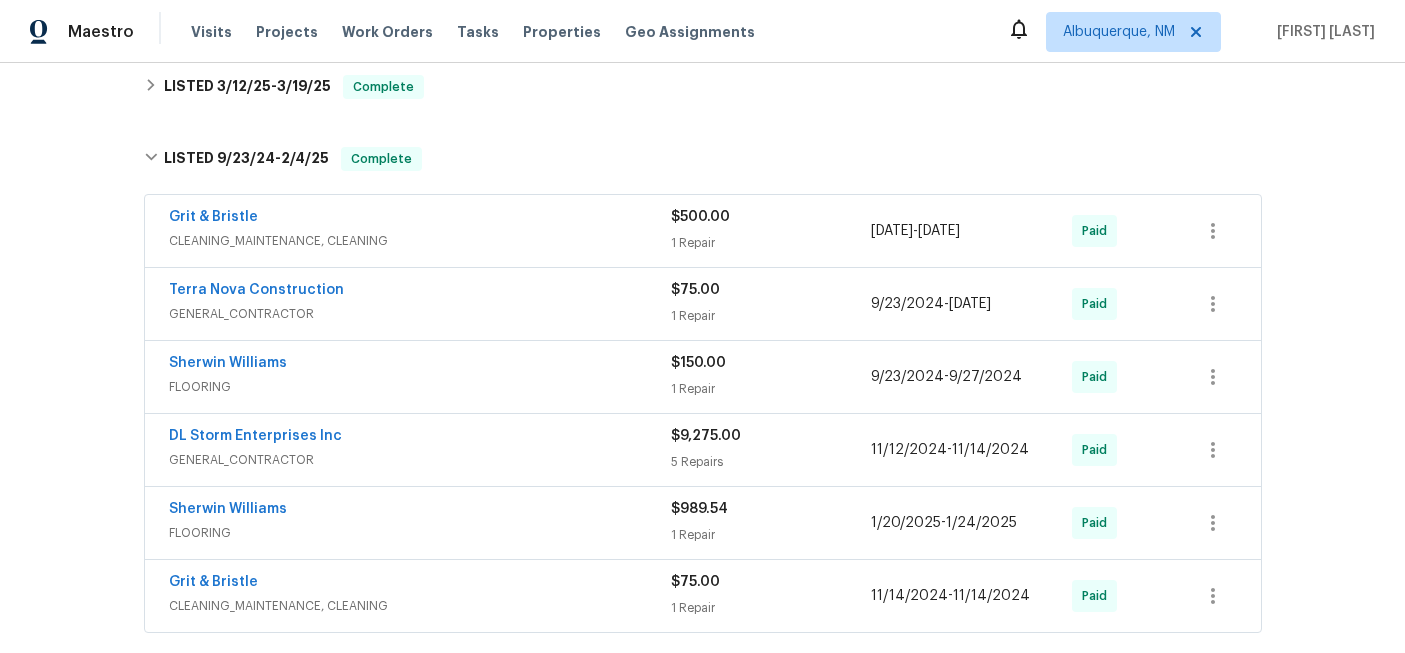 click on "CLEANING_MAINTENANCE, CLEANING" at bounding box center [420, 241] 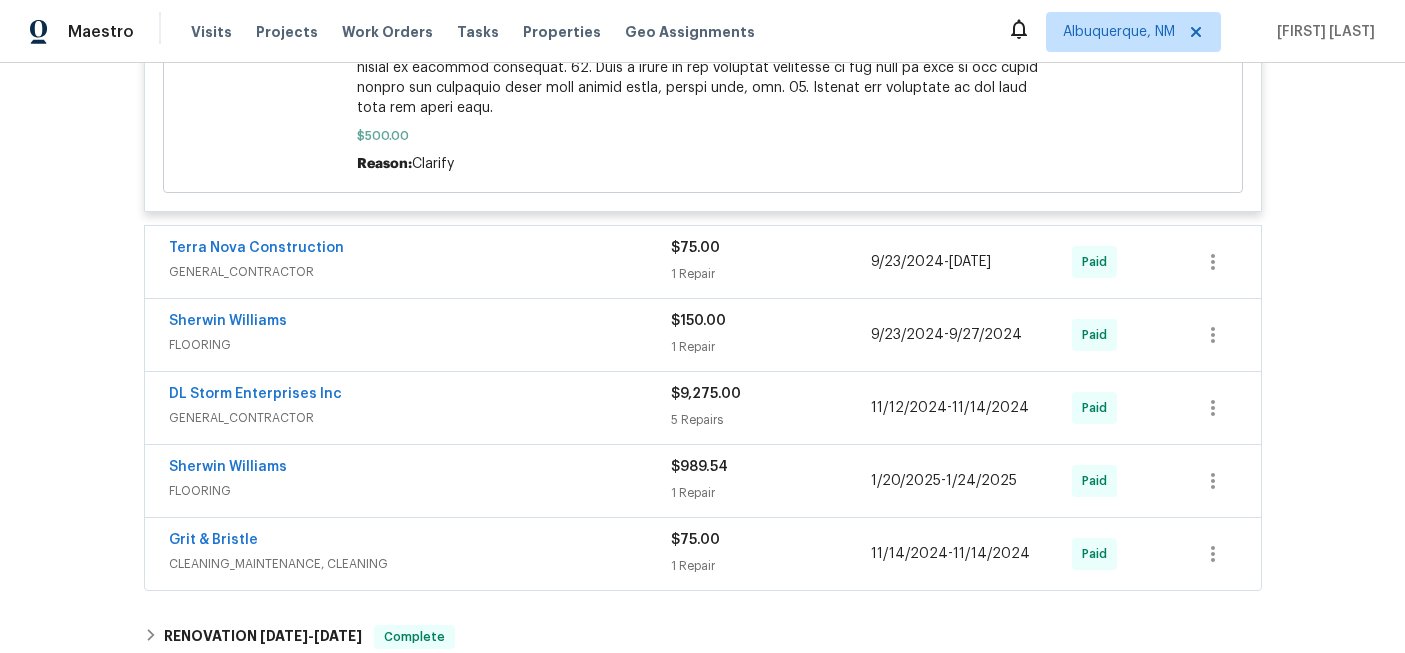 scroll, scrollTop: 1443, scrollLeft: 0, axis: vertical 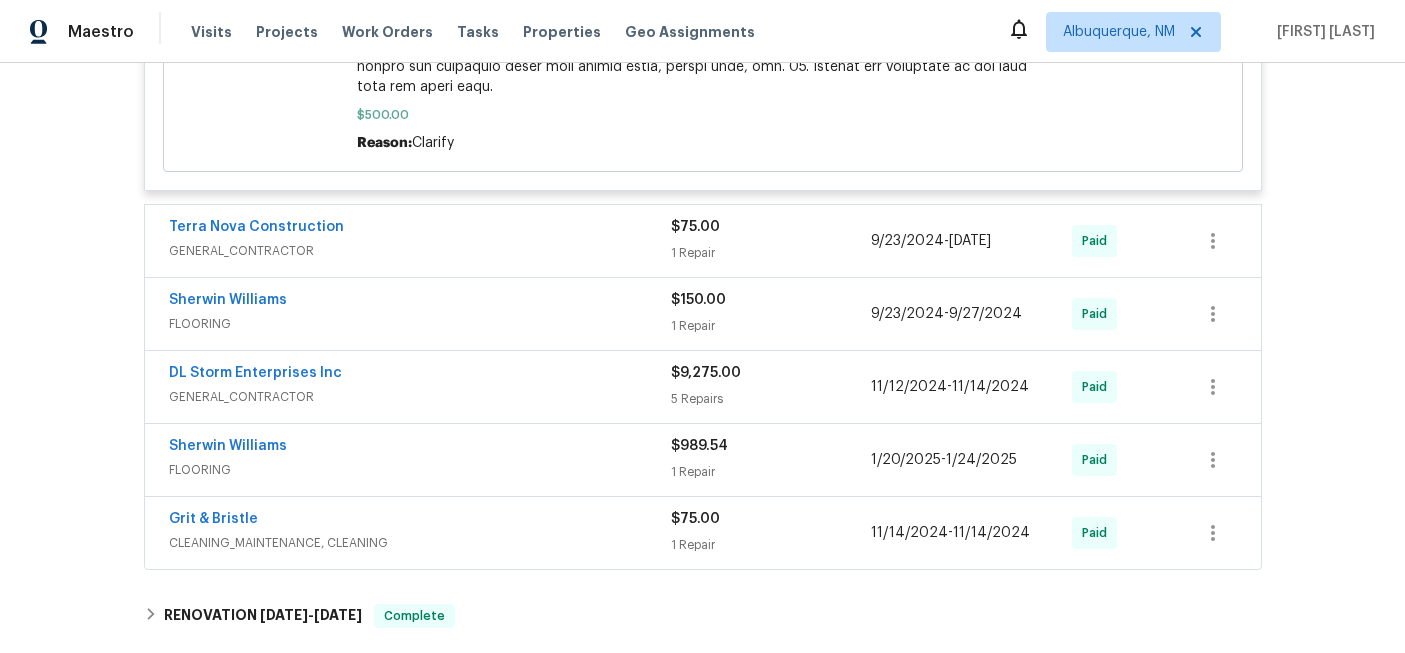 click on "Terra Nova Construction" at bounding box center [420, 229] 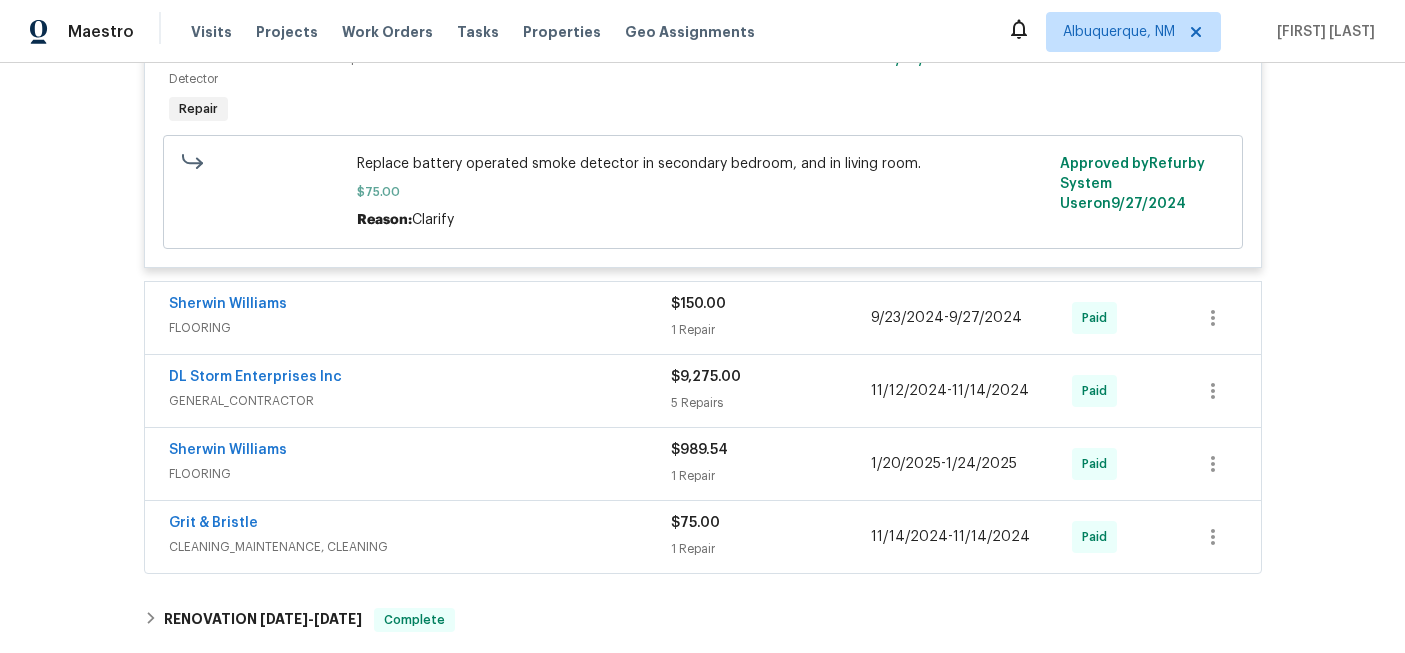 scroll, scrollTop: 1782, scrollLeft: 0, axis: vertical 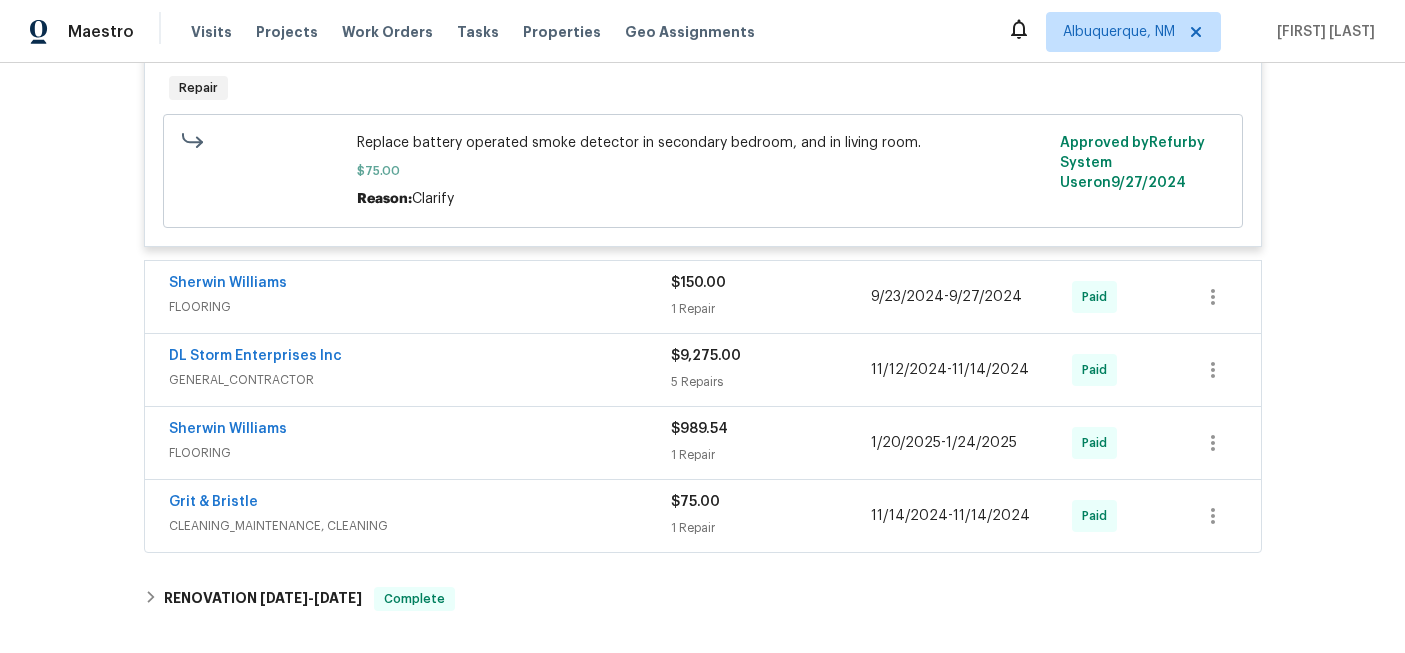 click on "FLOORING" at bounding box center (420, 307) 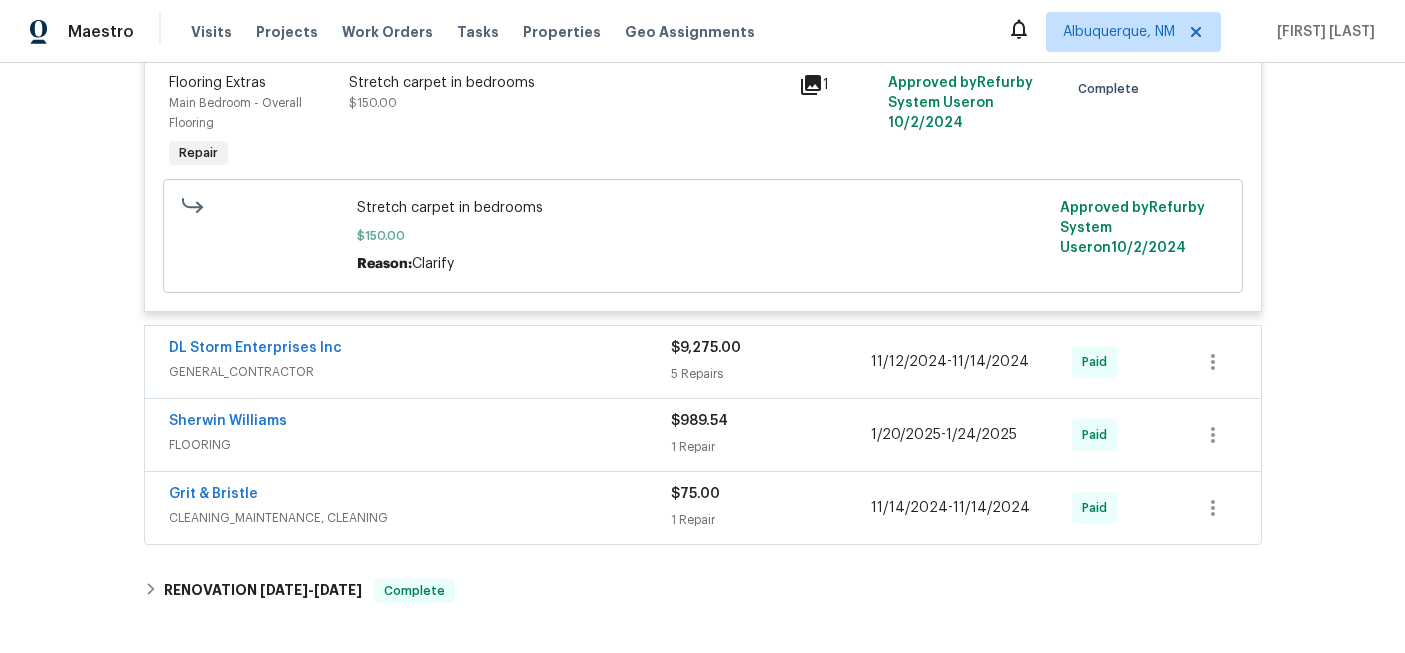 scroll, scrollTop: 2225, scrollLeft: 0, axis: vertical 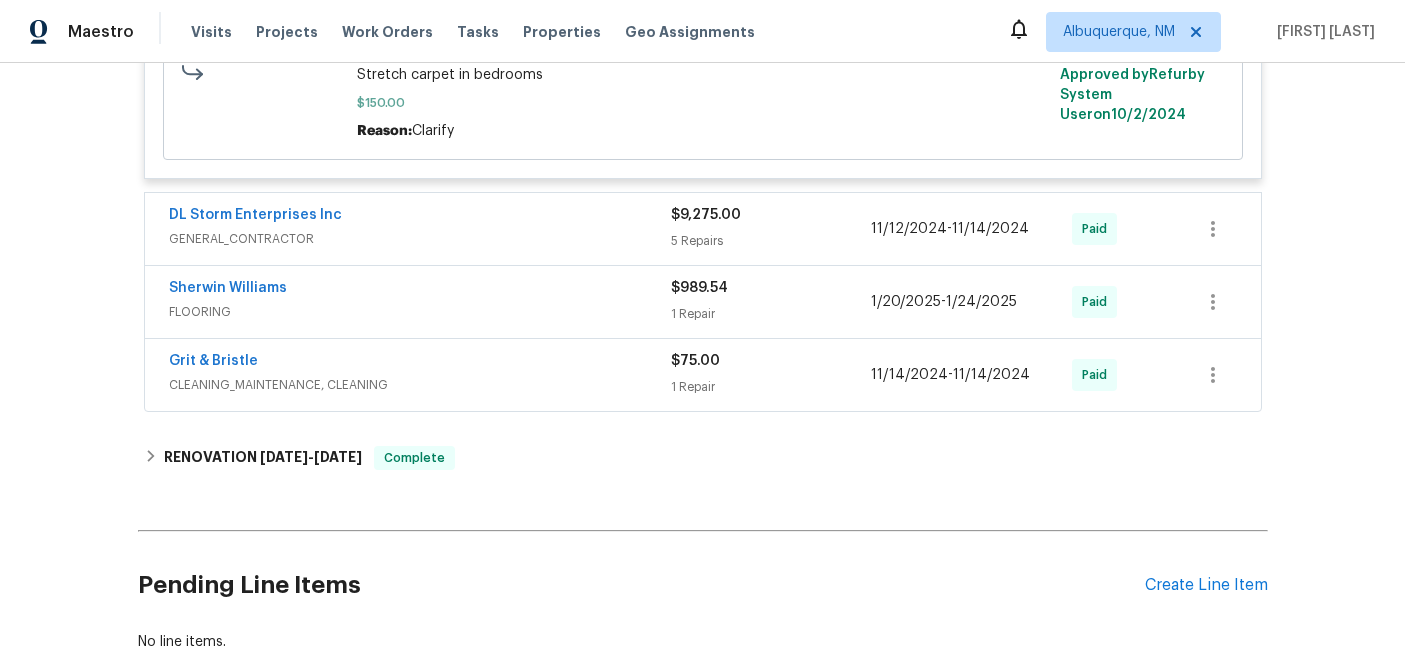 click on "GENERAL_CONTRACTOR" at bounding box center [420, 239] 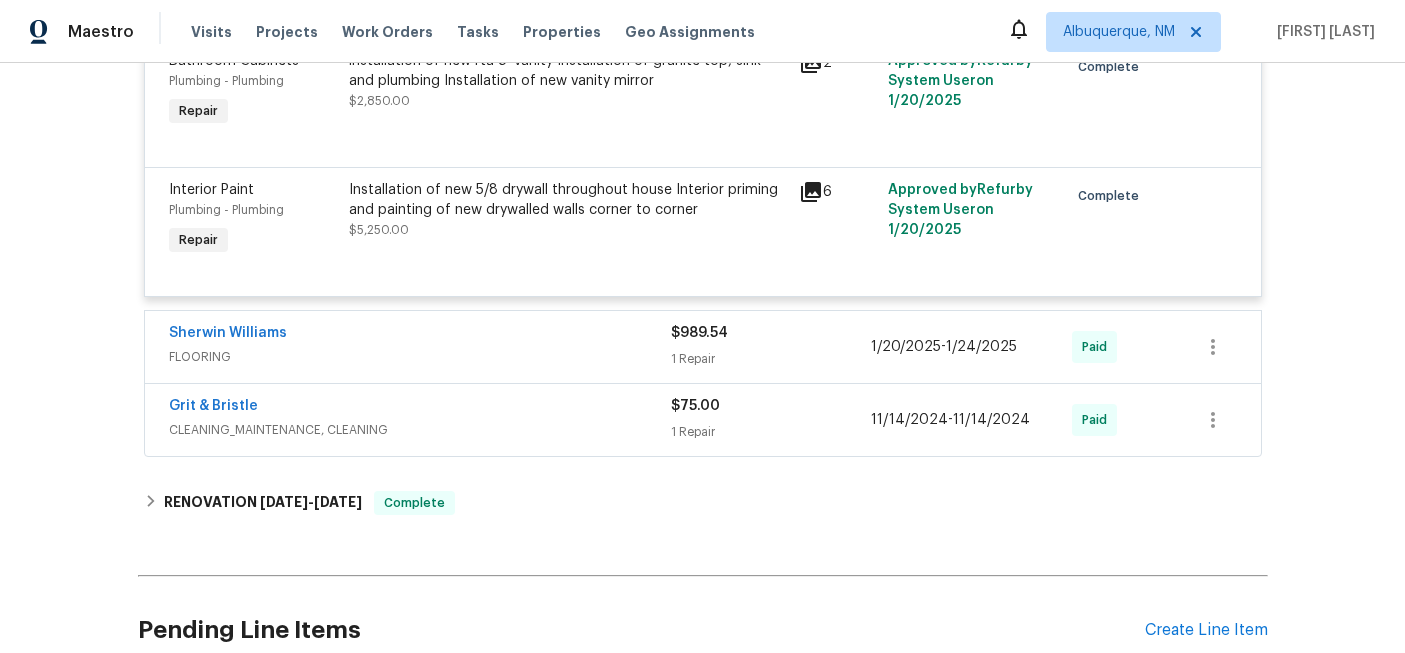 scroll, scrollTop: 2887, scrollLeft: 0, axis: vertical 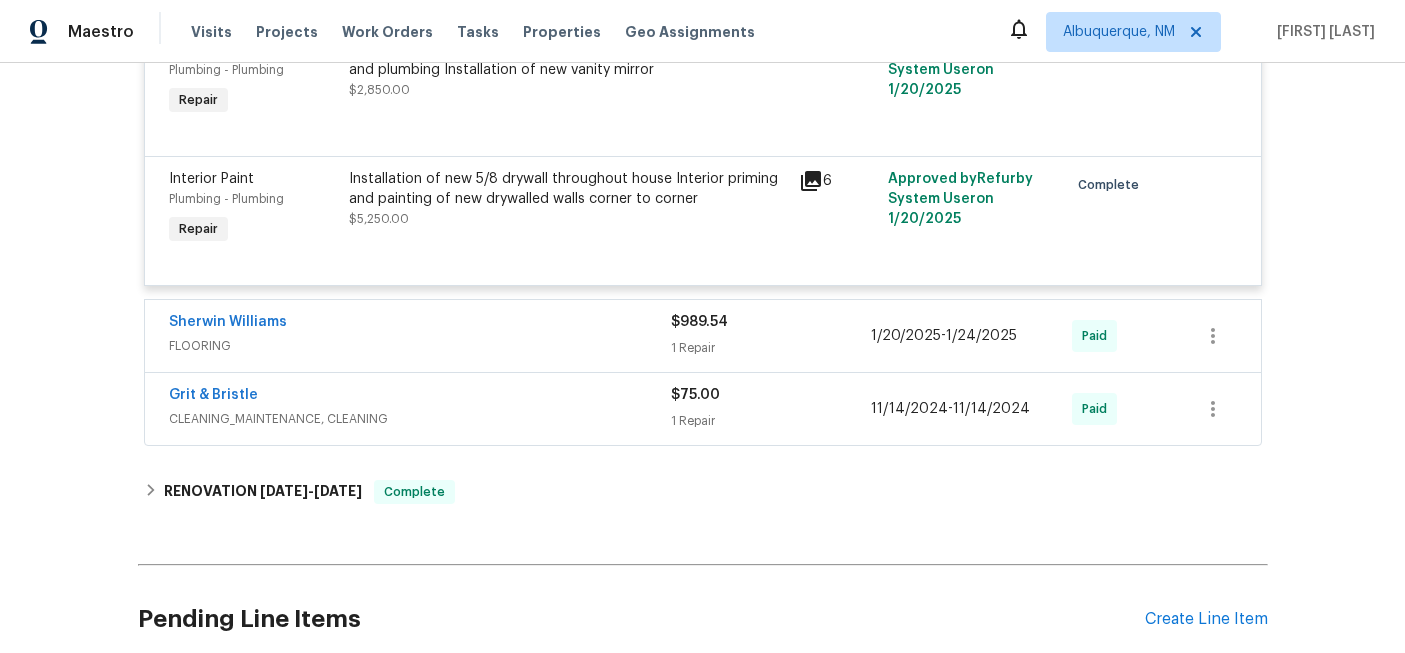 click on "FLOORING" at bounding box center (420, 346) 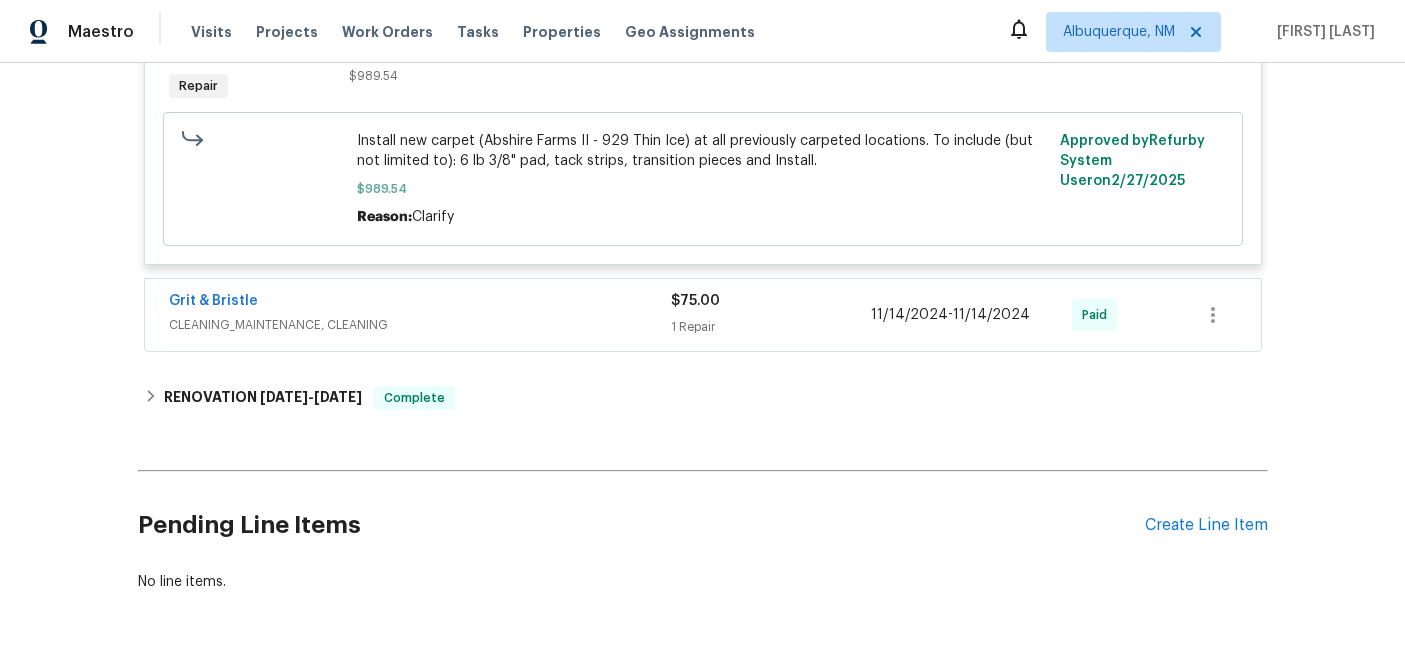 scroll, scrollTop: 3307, scrollLeft: 0, axis: vertical 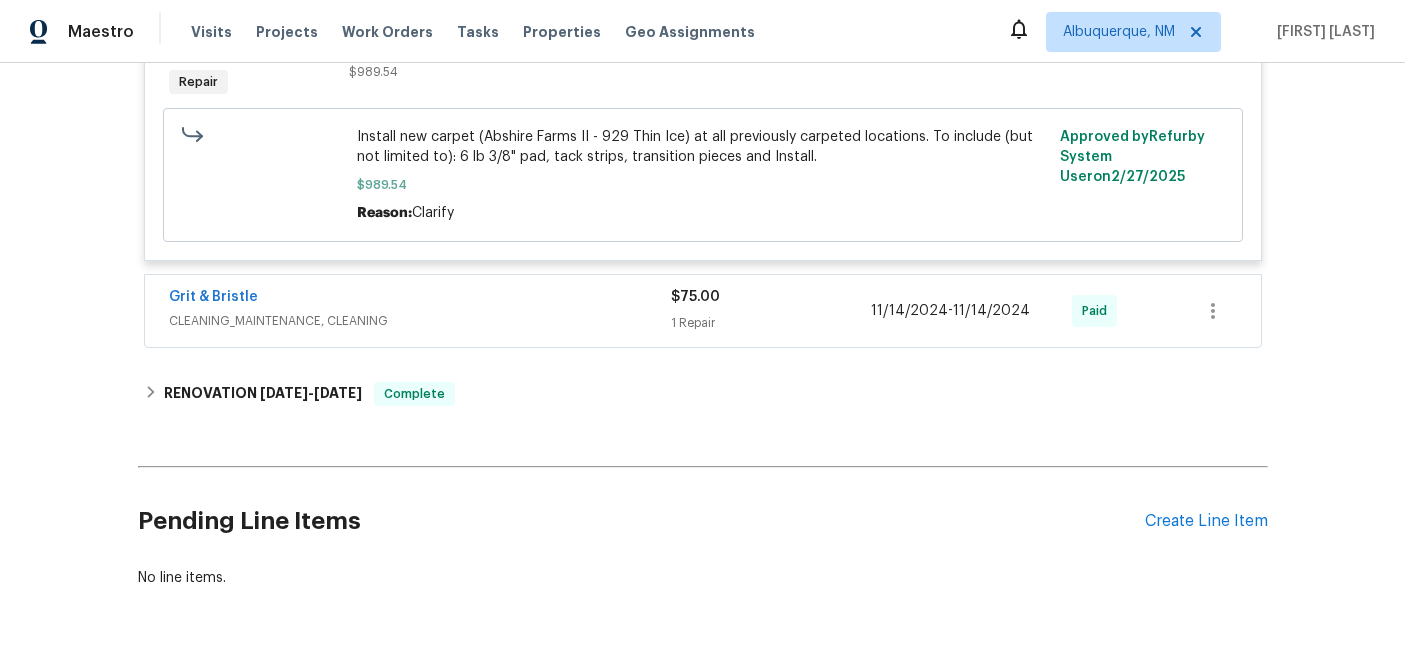 click on "CLEANING_MAINTENANCE, CLEANING" at bounding box center [420, 321] 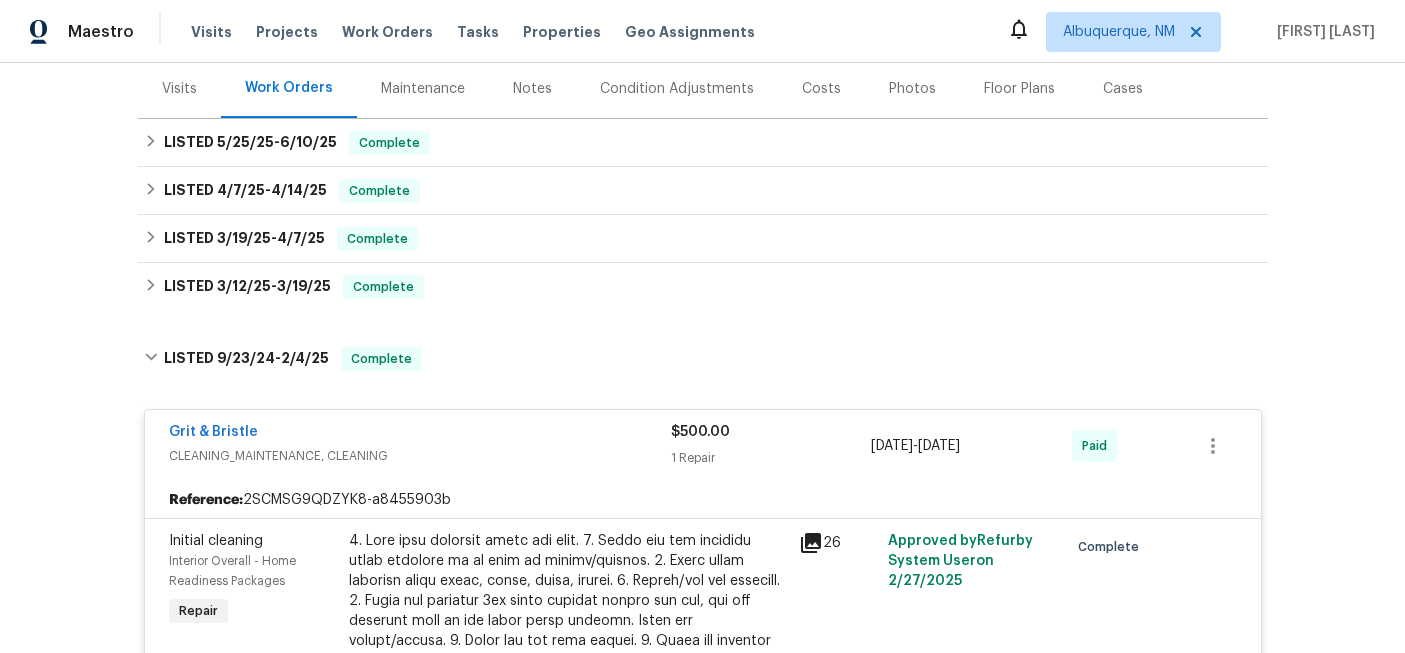 scroll, scrollTop: 211, scrollLeft: 0, axis: vertical 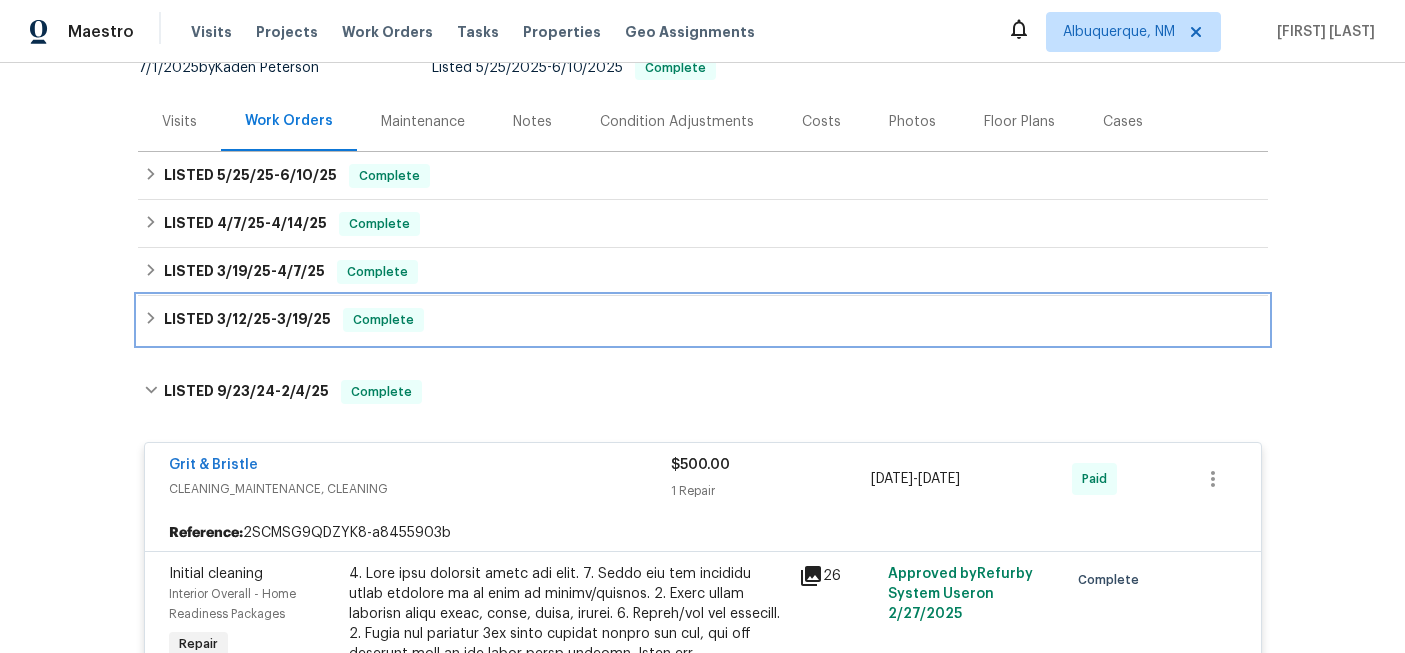 click on "3/19/25" at bounding box center (304, 319) 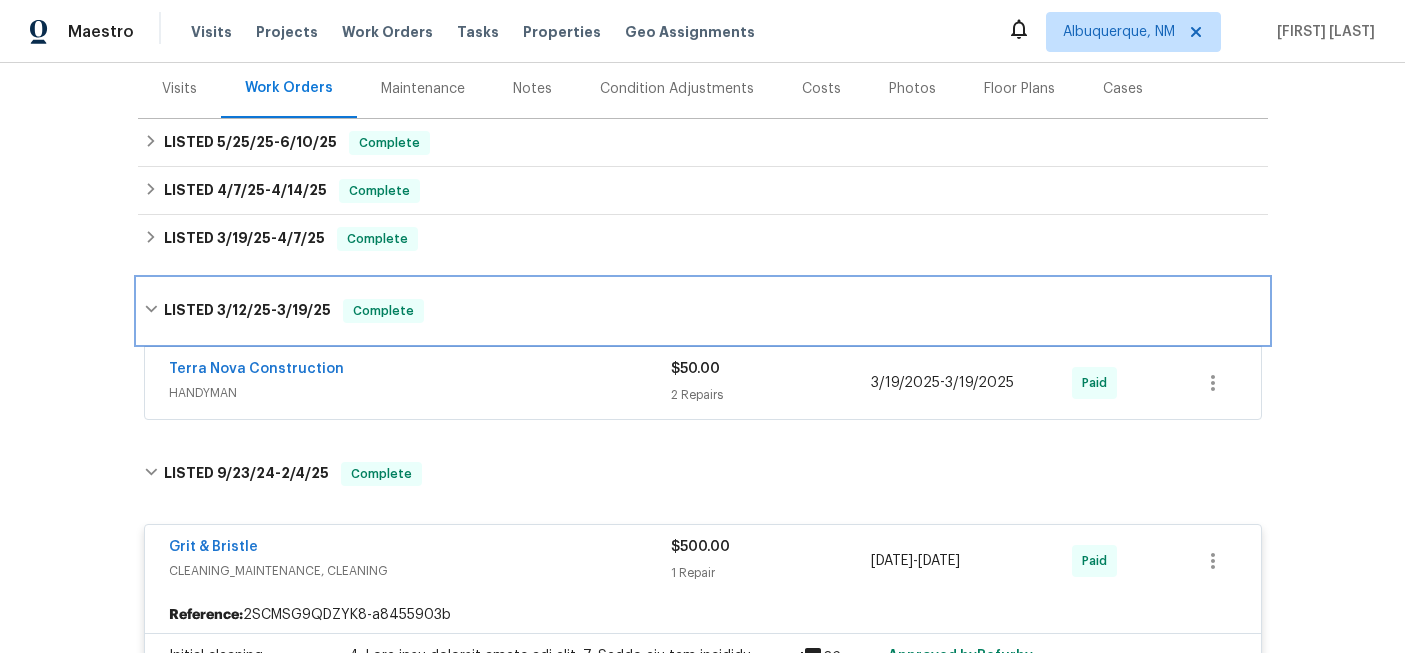 scroll, scrollTop: 264, scrollLeft: 0, axis: vertical 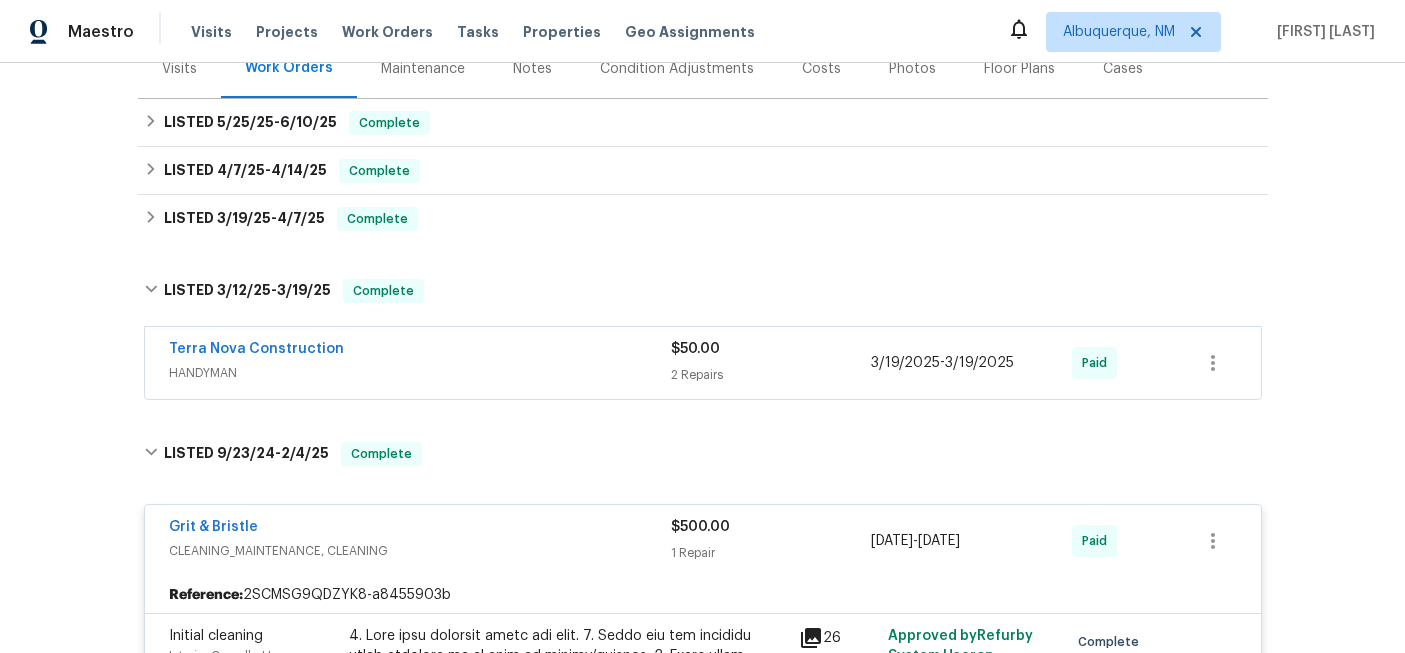 click on "HANDYMAN" at bounding box center (420, 373) 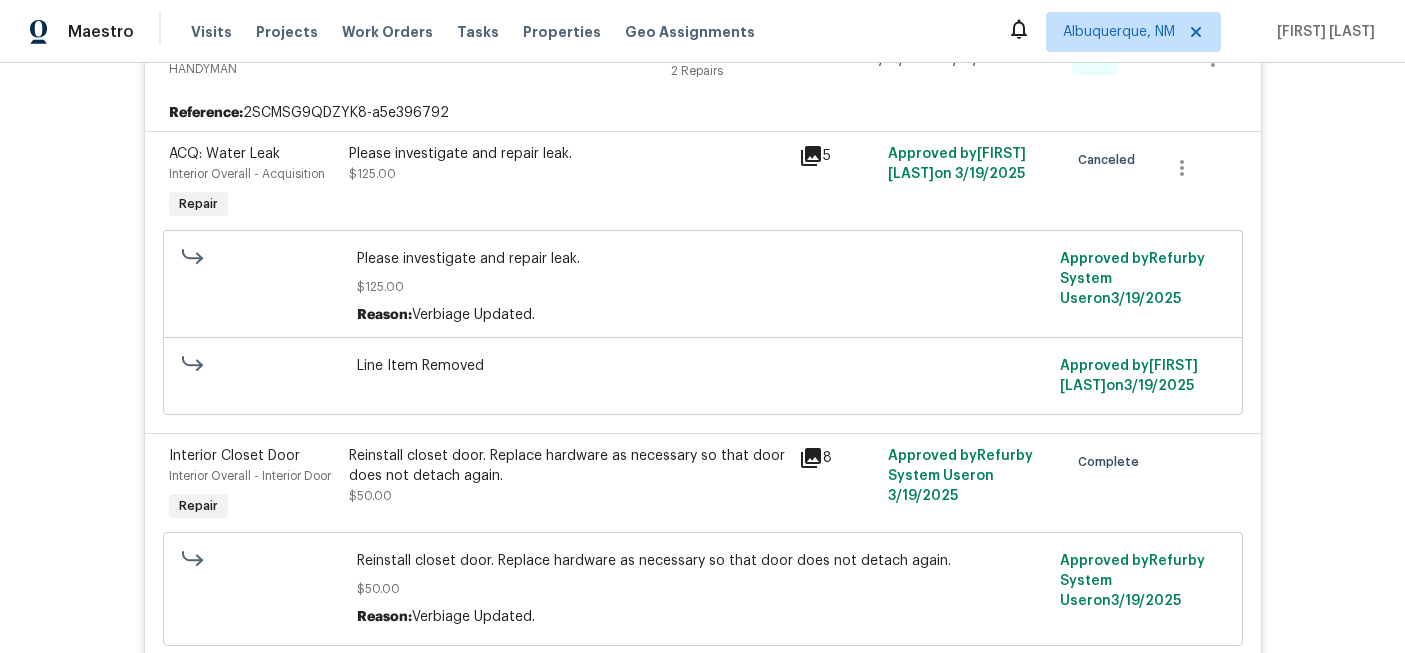 scroll, scrollTop: 584, scrollLeft: 0, axis: vertical 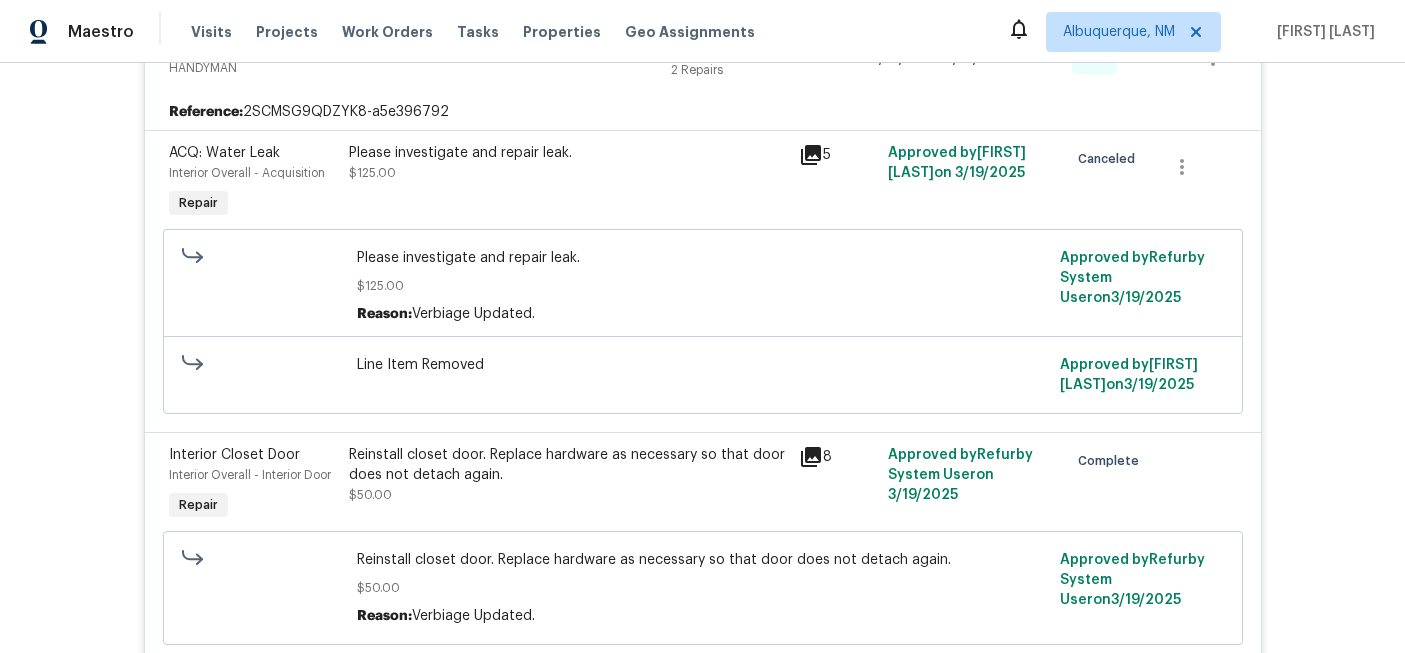 click 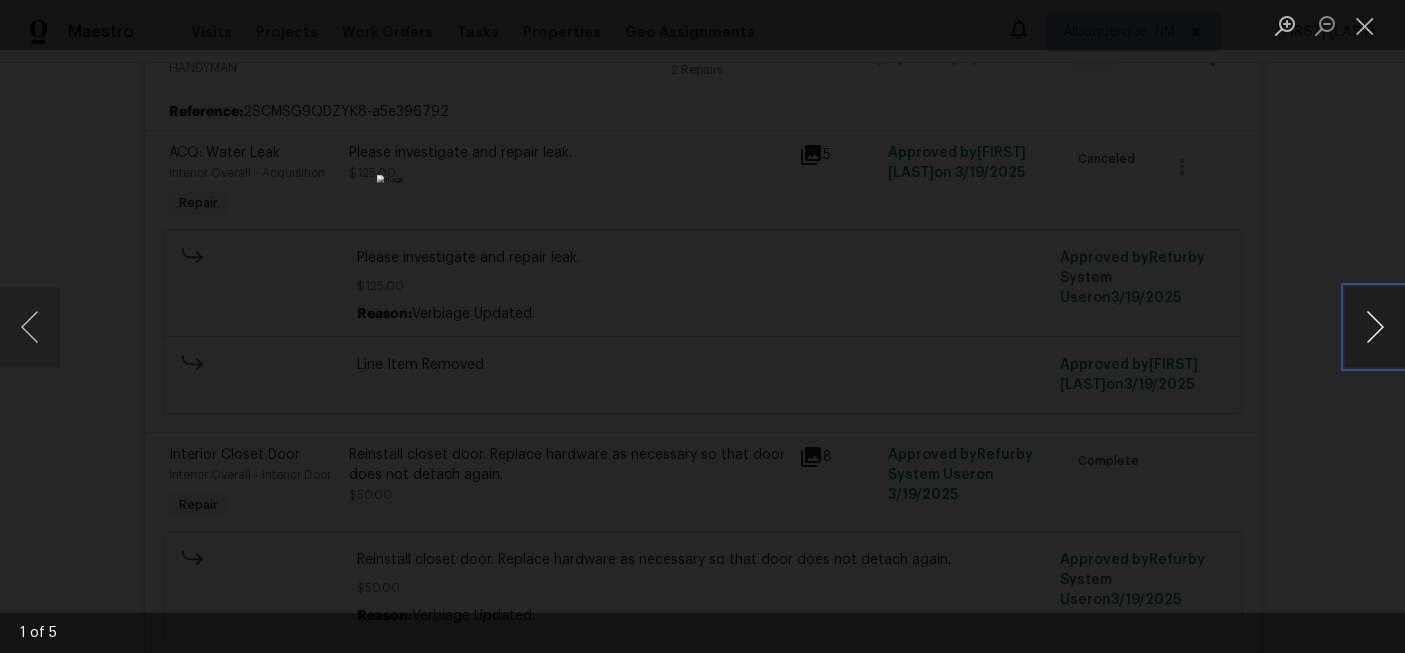 click at bounding box center (1375, 327) 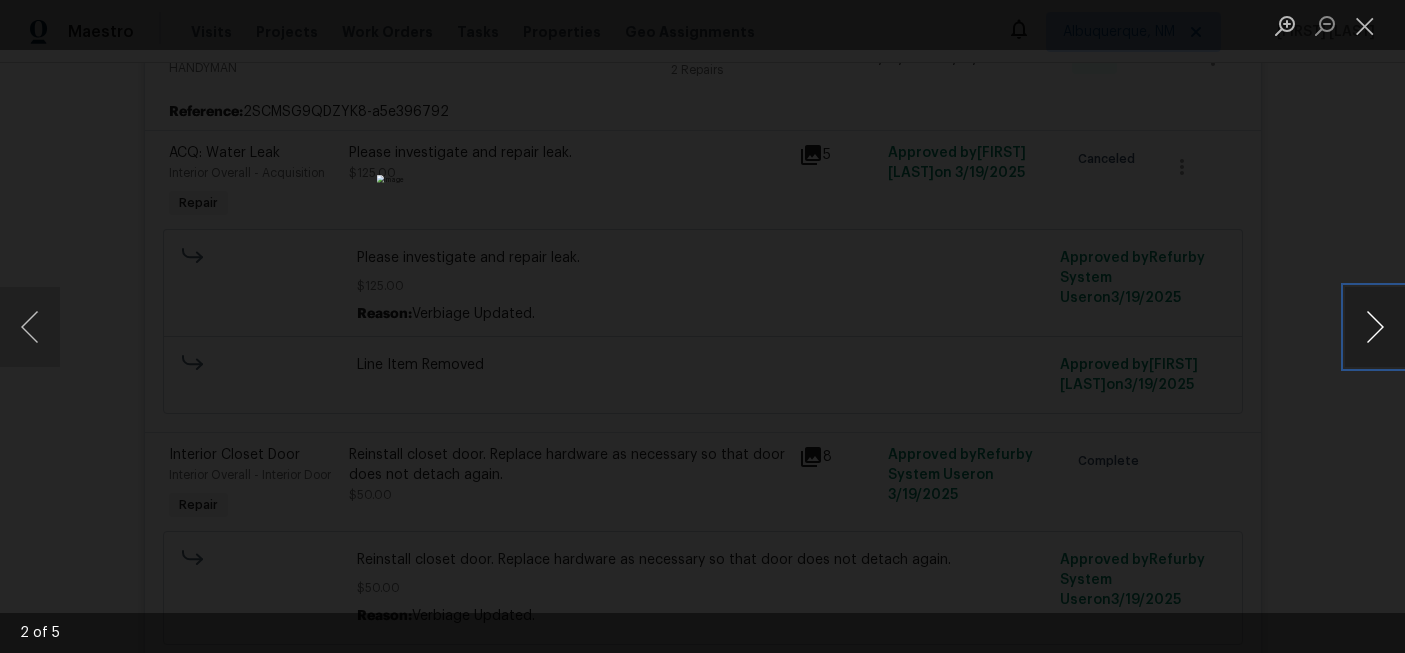 click at bounding box center [1375, 327] 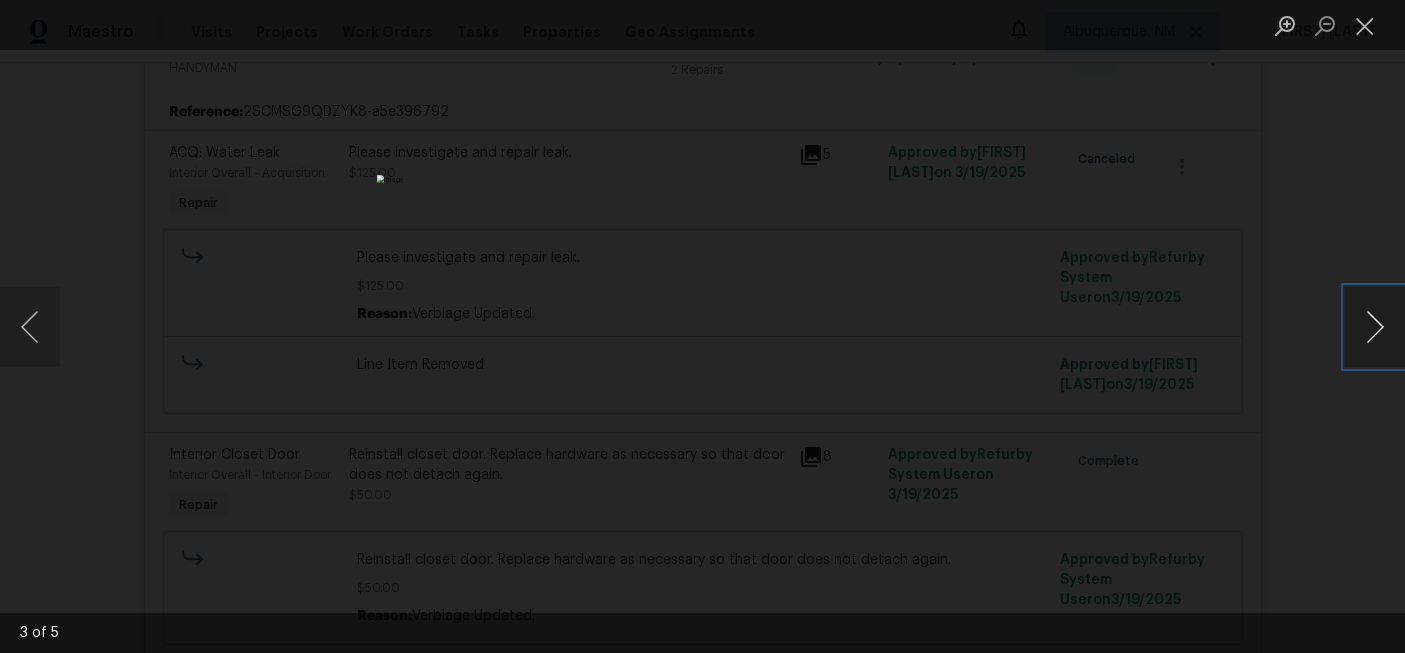 click at bounding box center [1375, 327] 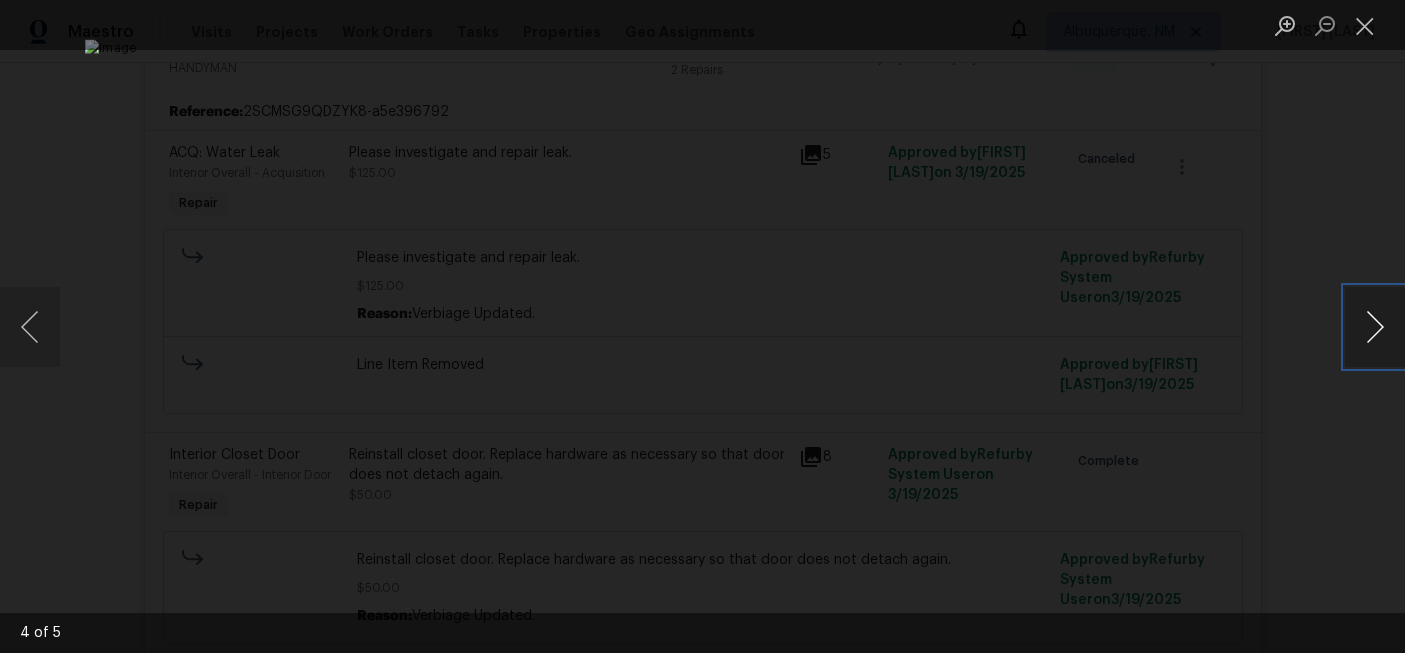 click at bounding box center [1375, 327] 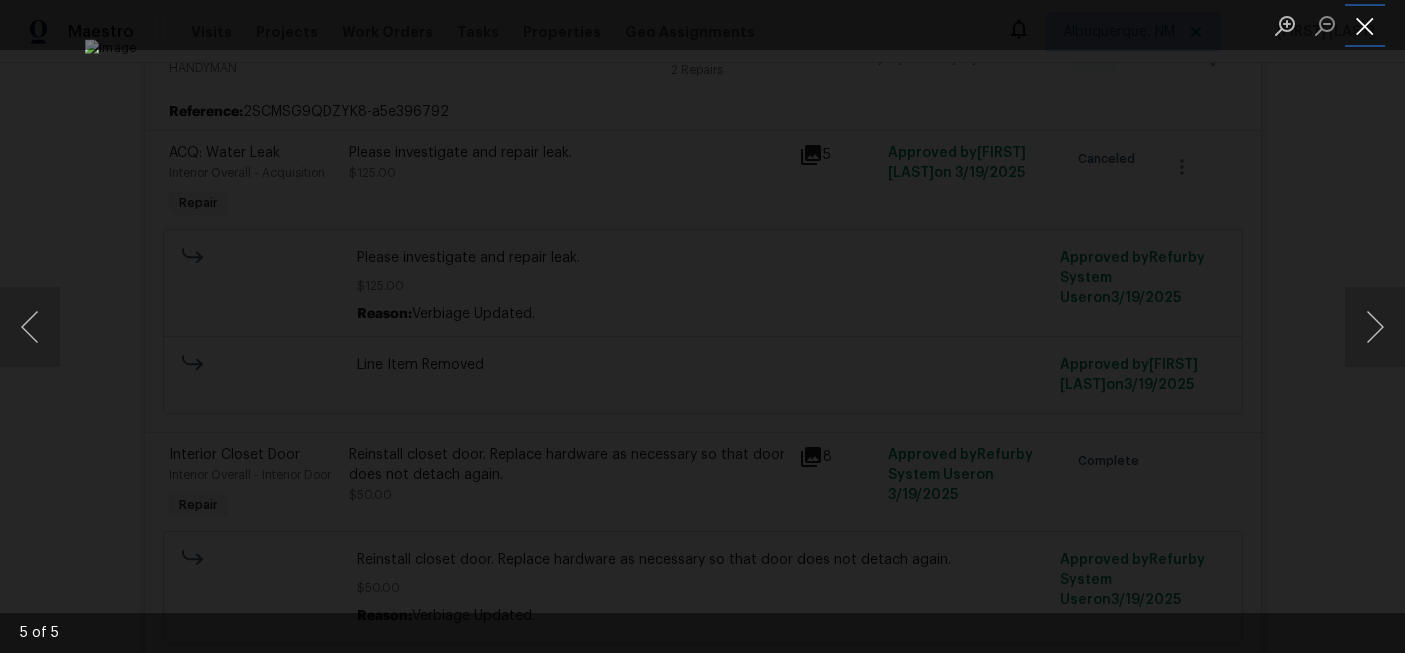 click at bounding box center [1365, 25] 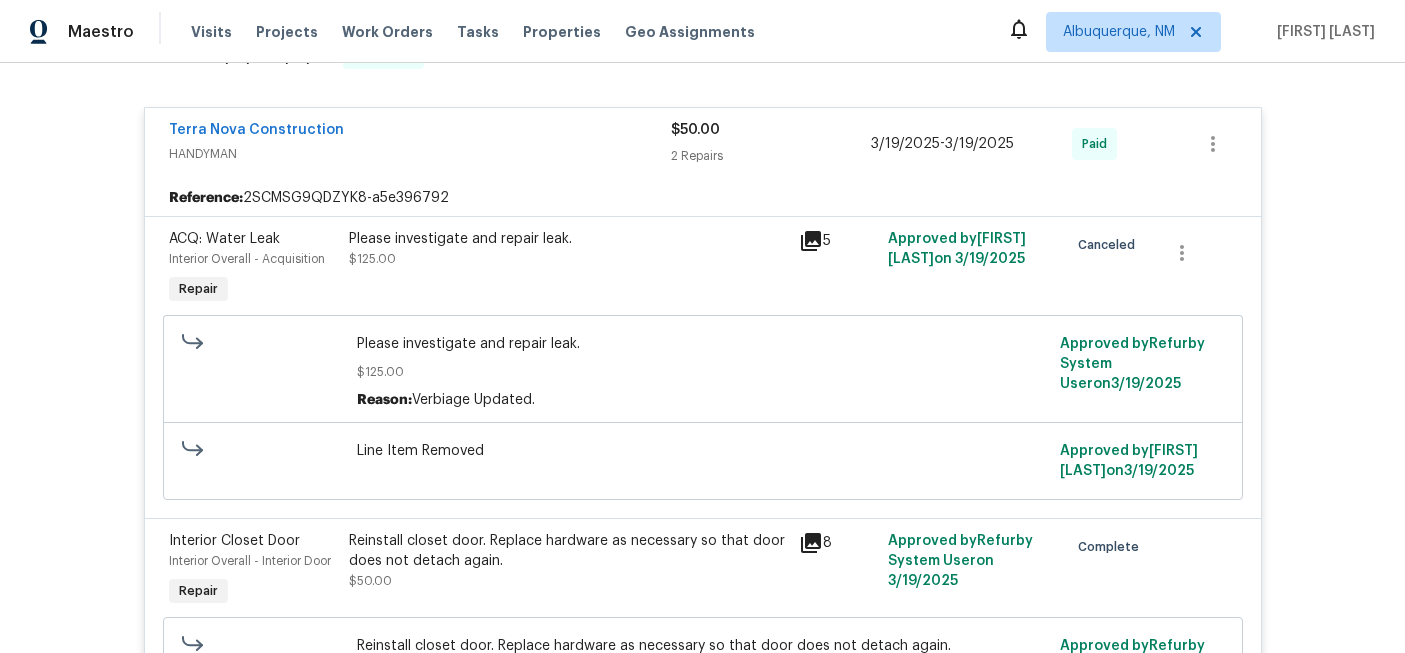 scroll, scrollTop: 493, scrollLeft: 0, axis: vertical 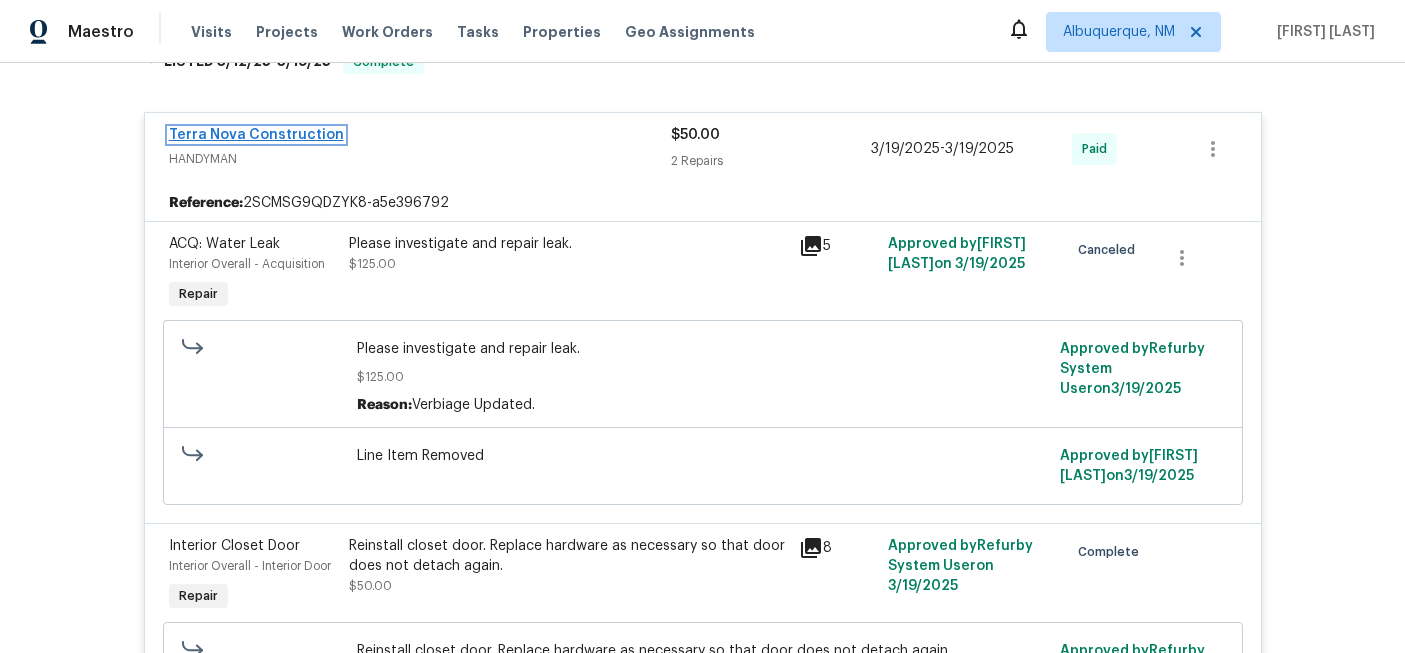 click on "Terra Nova Construction" at bounding box center [256, 135] 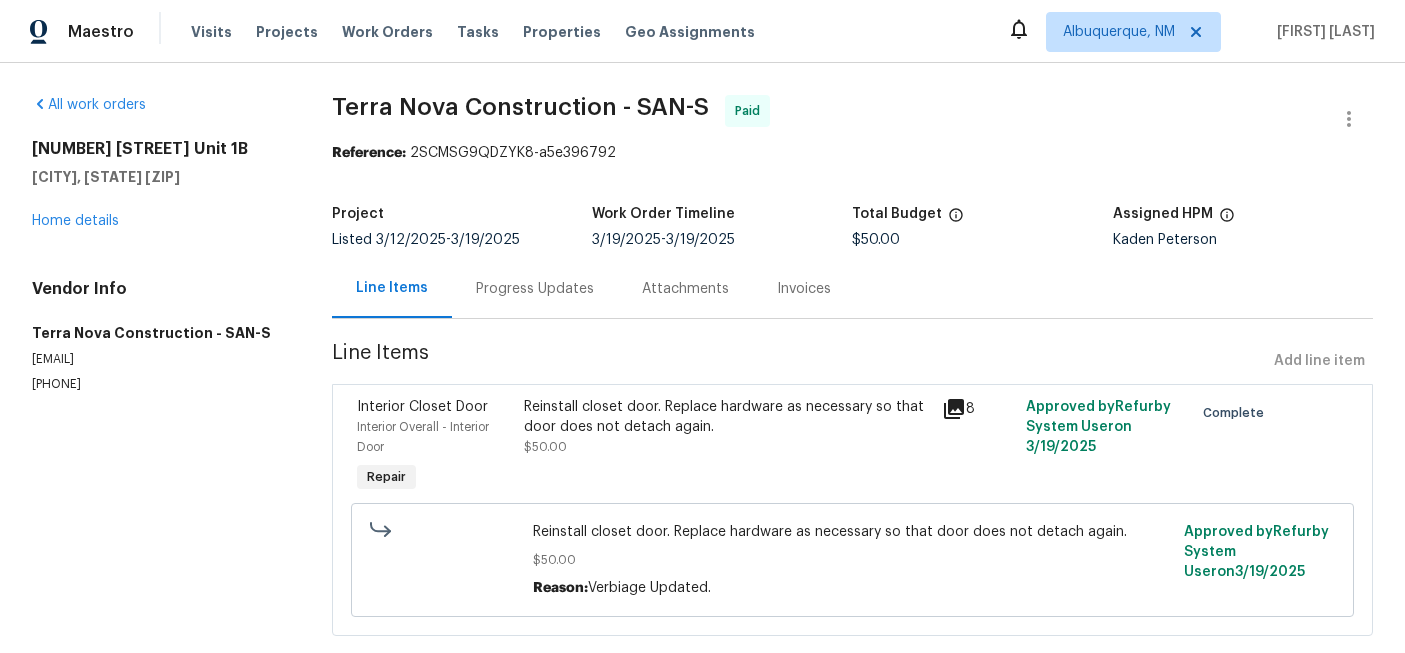 click on "Progress Updates" at bounding box center (535, 289) 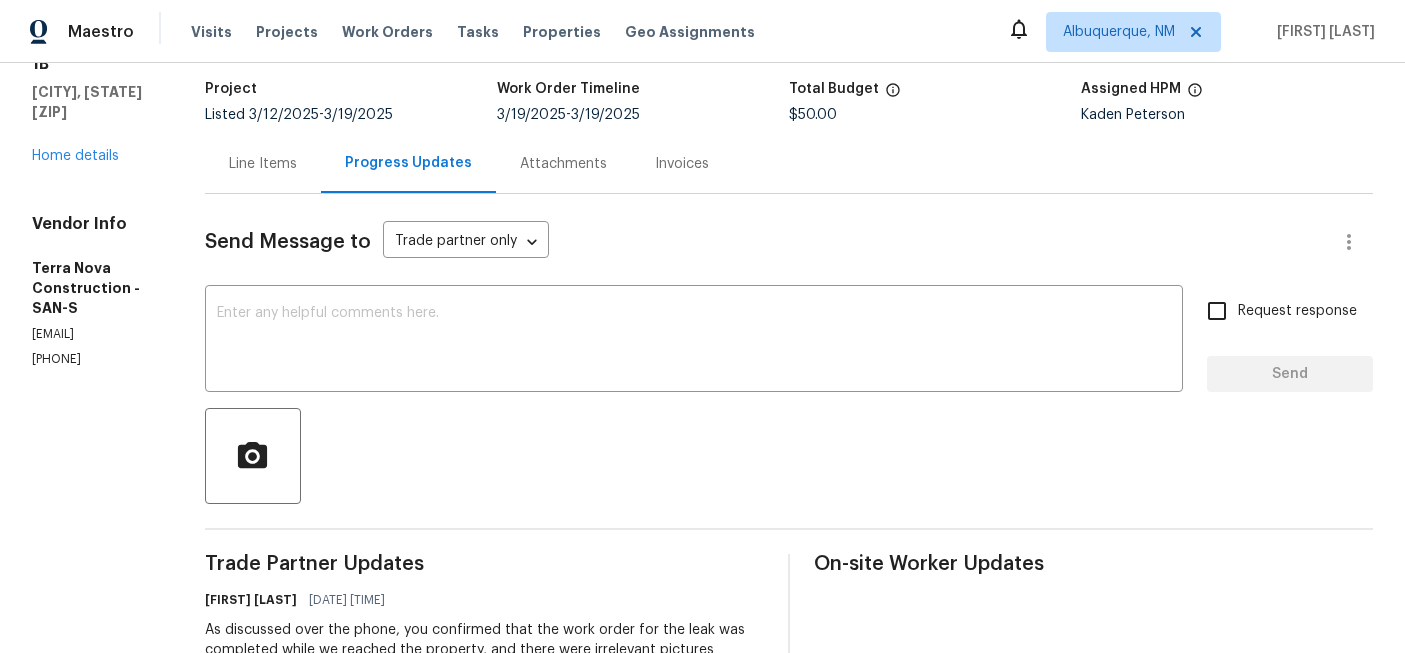 scroll, scrollTop: 0, scrollLeft: 0, axis: both 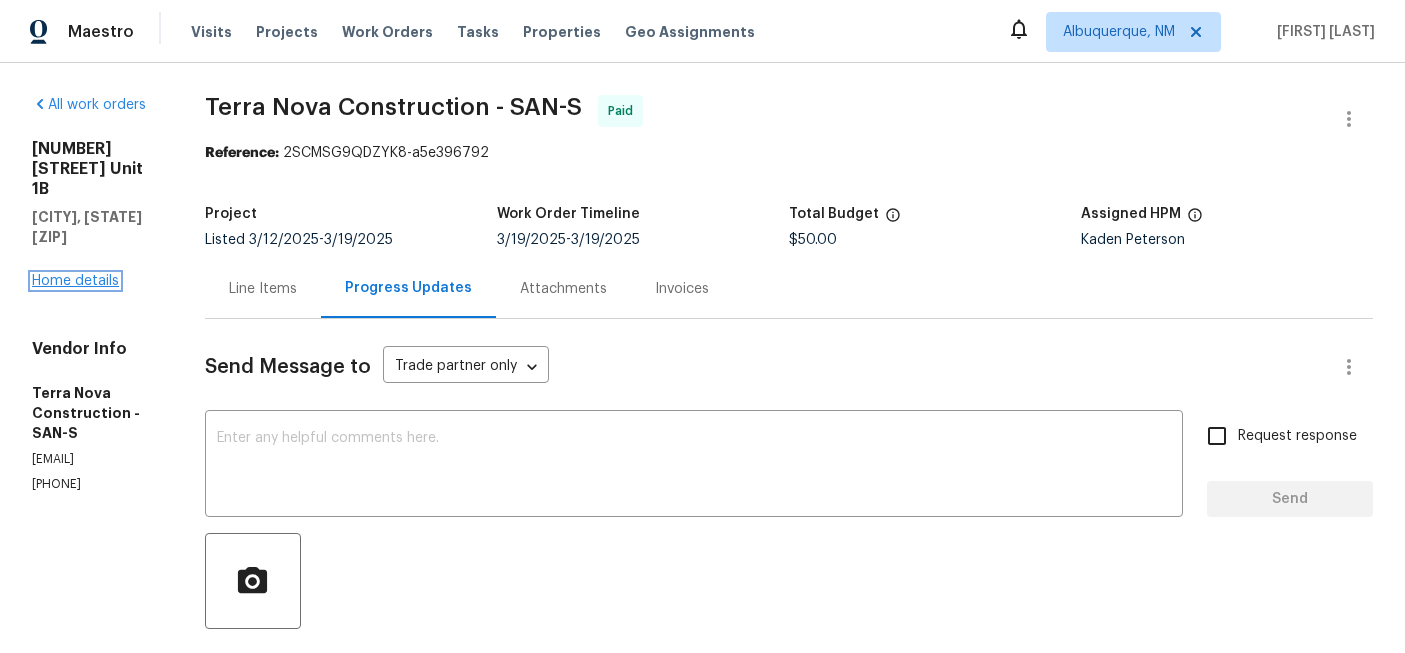 click on "Home details" at bounding box center (75, 281) 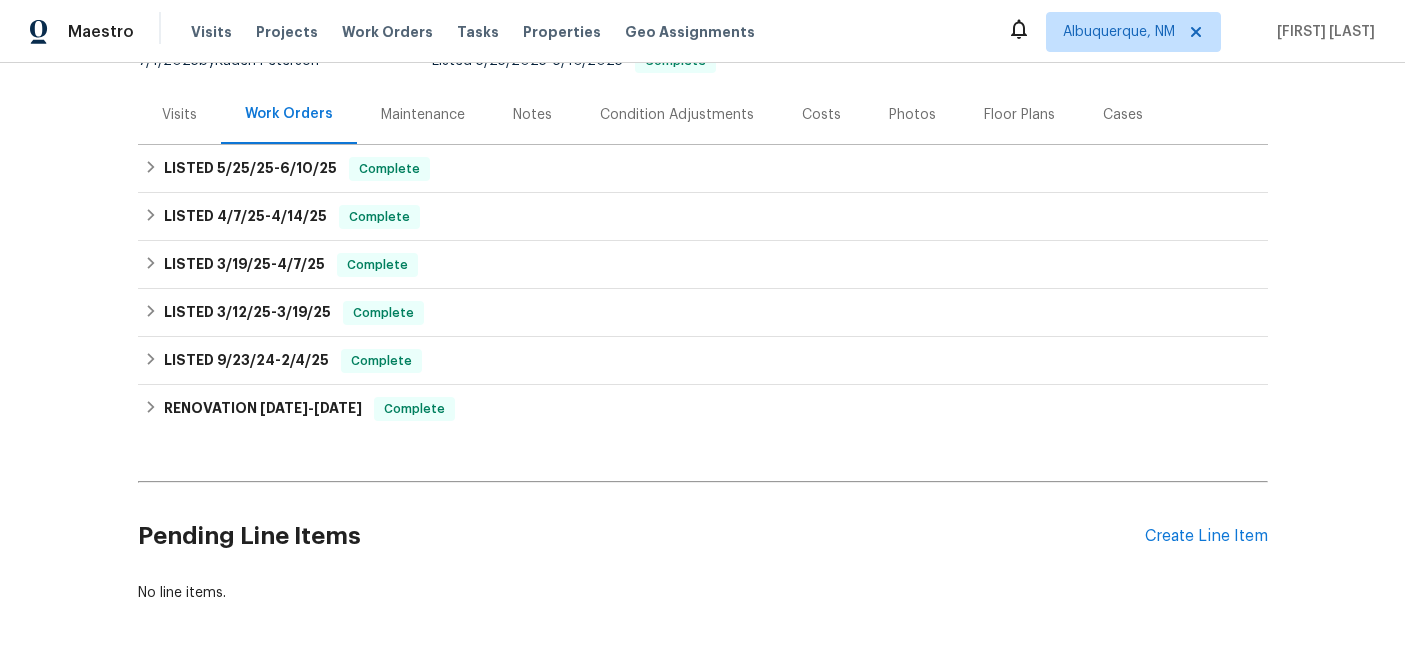 scroll, scrollTop: 304, scrollLeft: 0, axis: vertical 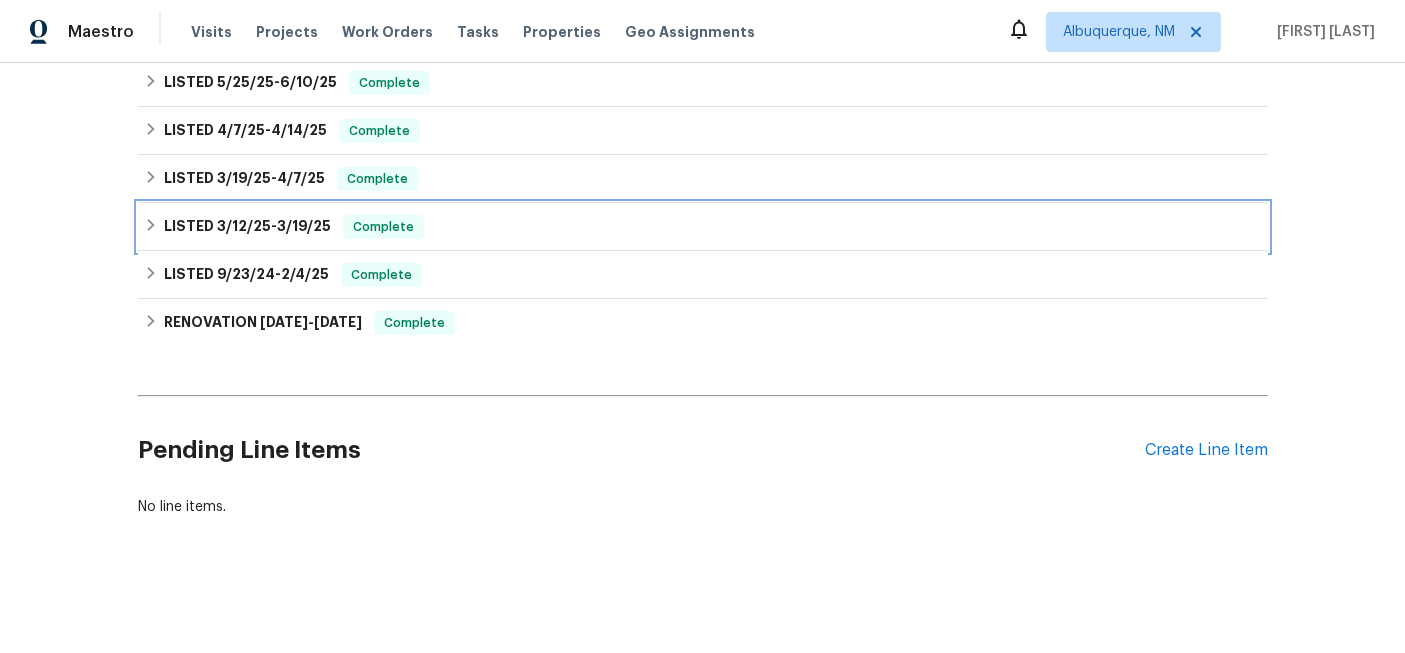 click on "LISTED [DATE] - [DATE]" at bounding box center [247, 227] 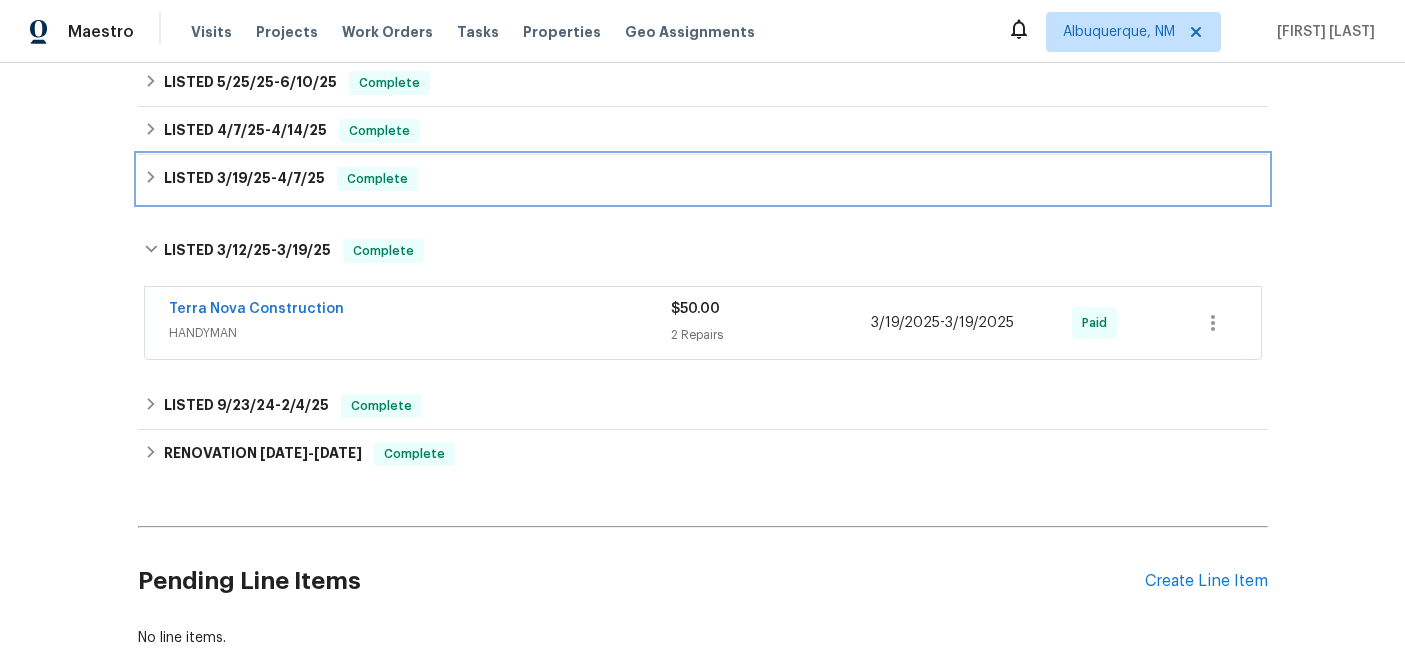 click on "LISTED [DATE] - [DATE]" at bounding box center [244, 179] 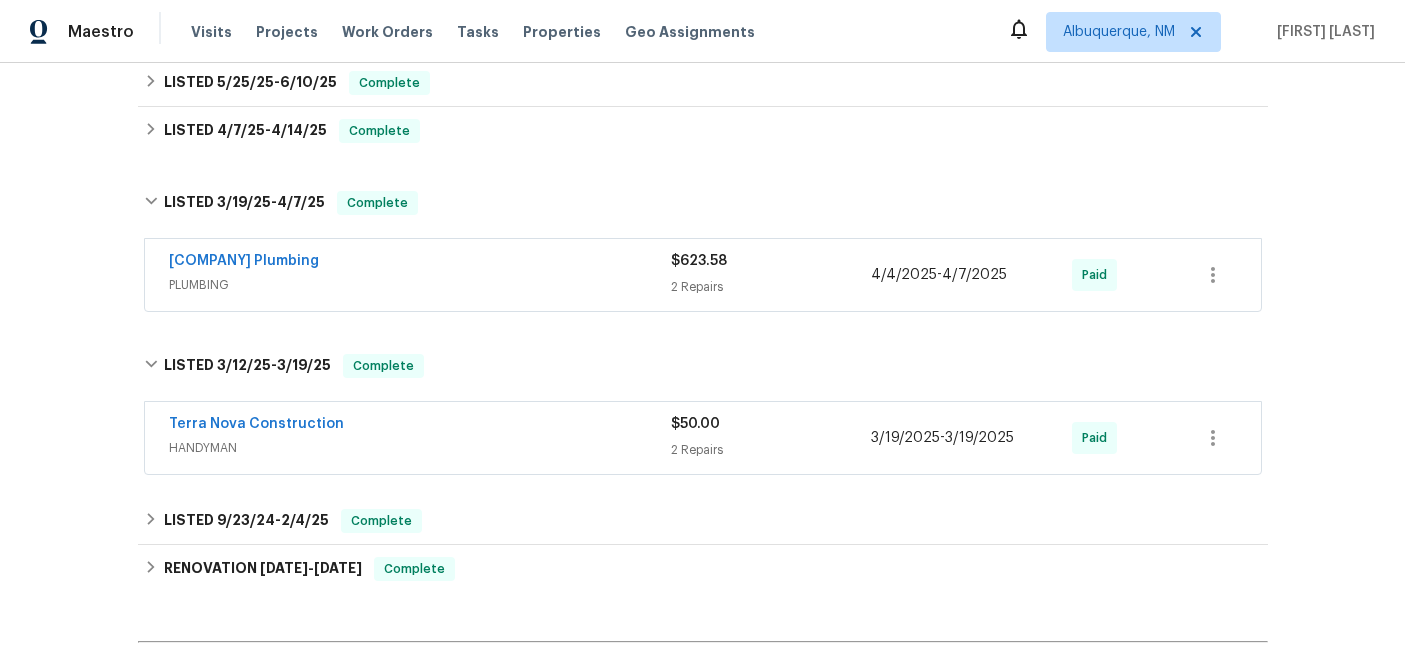 click on "[COMPANY] Plumbing" at bounding box center [420, 263] 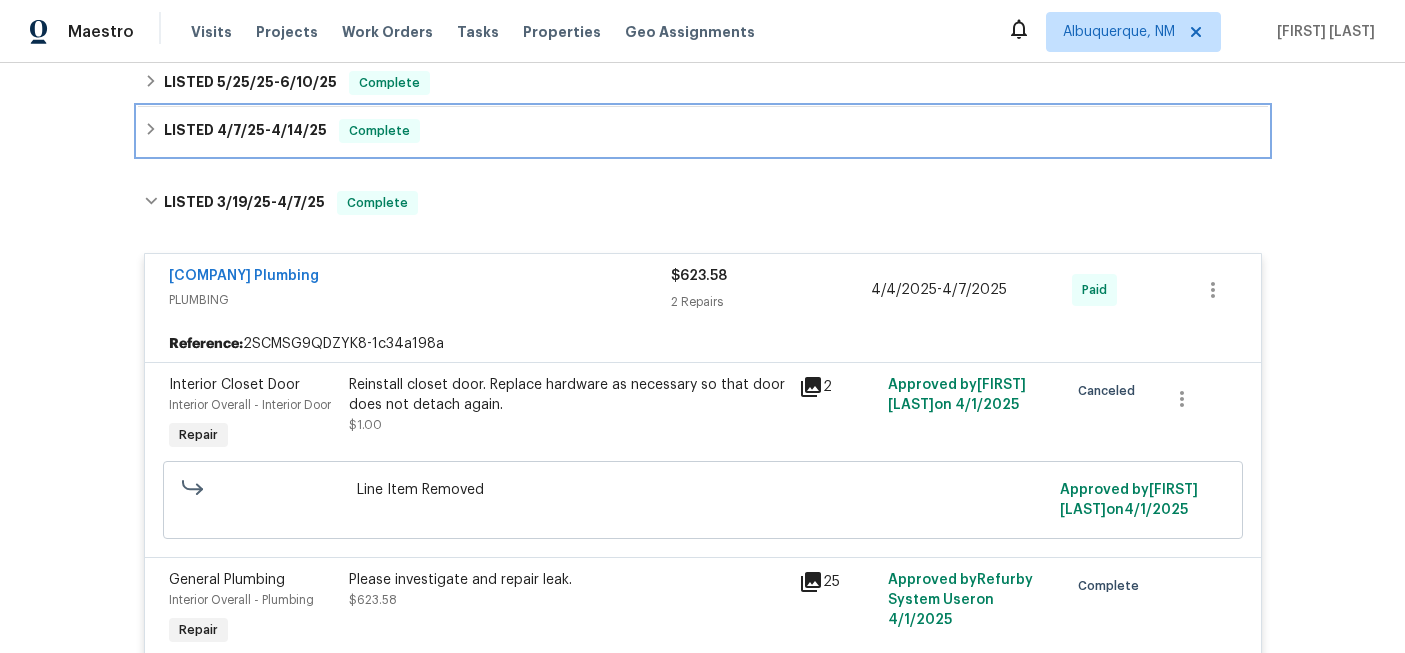 click on "4/14/25" at bounding box center [299, 130] 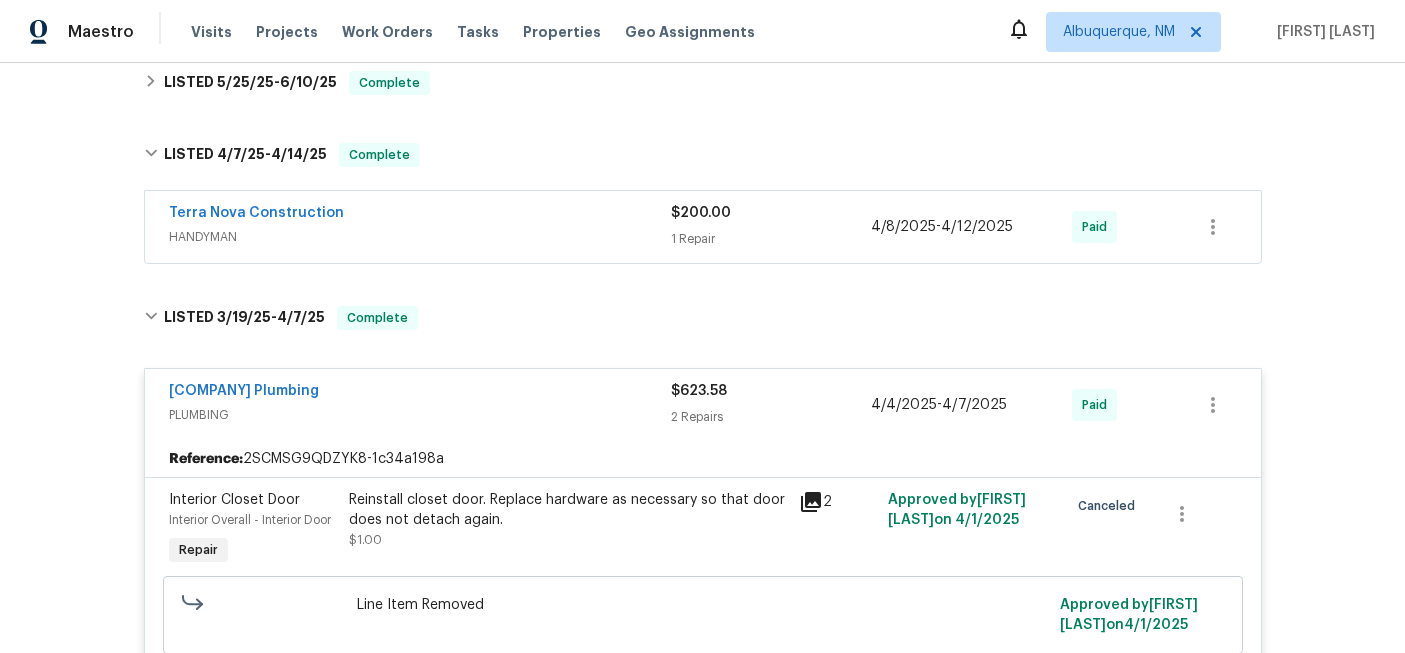 click on "HANDYMAN" at bounding box center (420, 237) 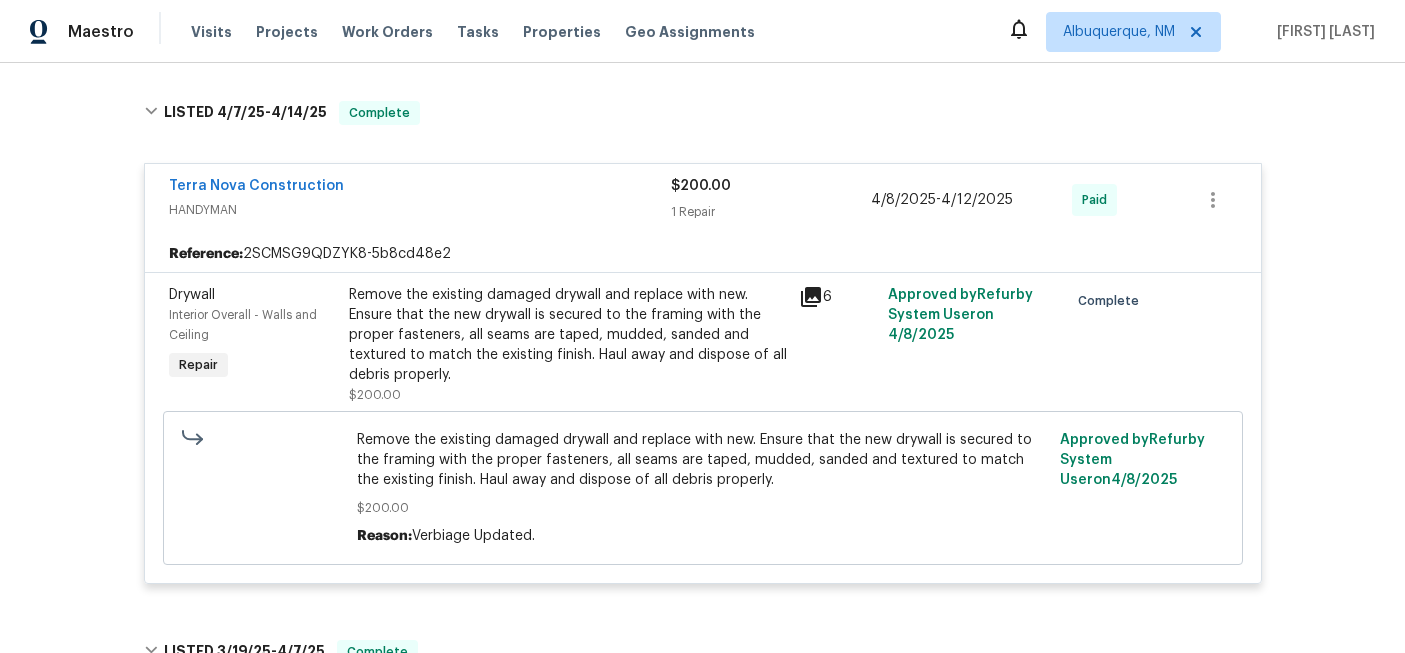 scroll, scrollTop: 352, scrollLeft: 0, axis: vertical 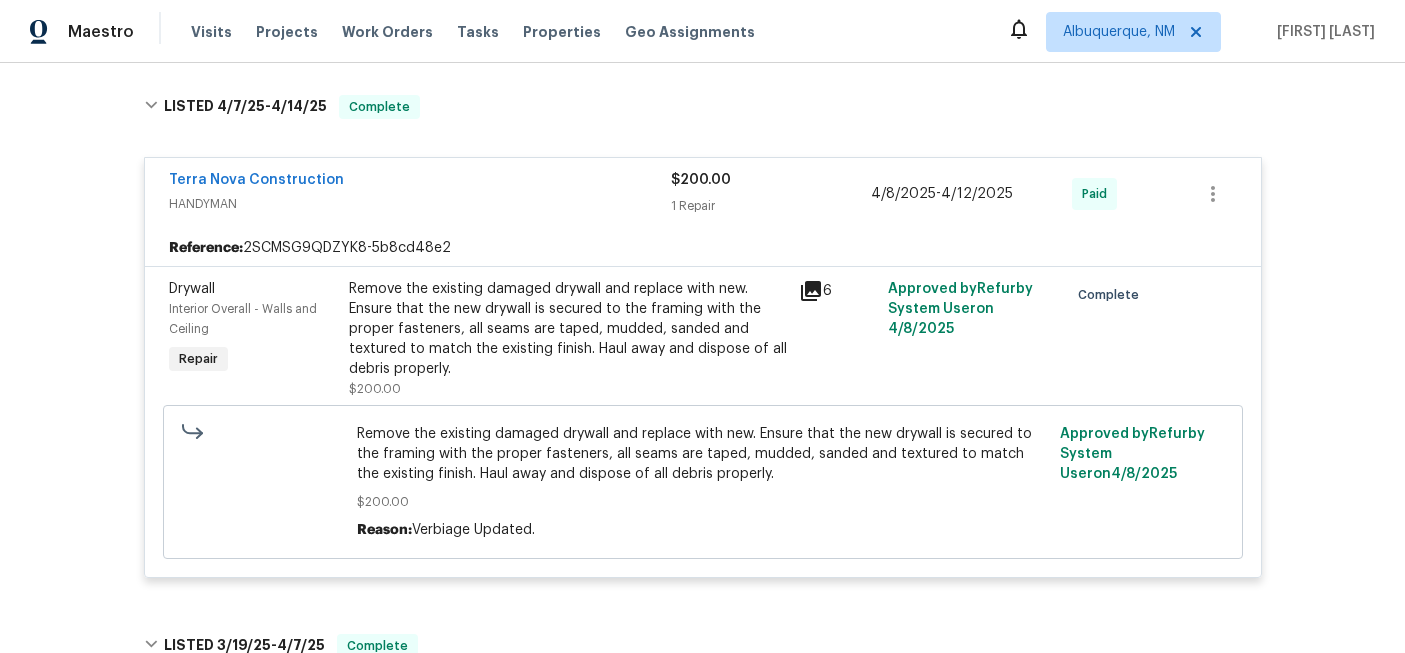 click 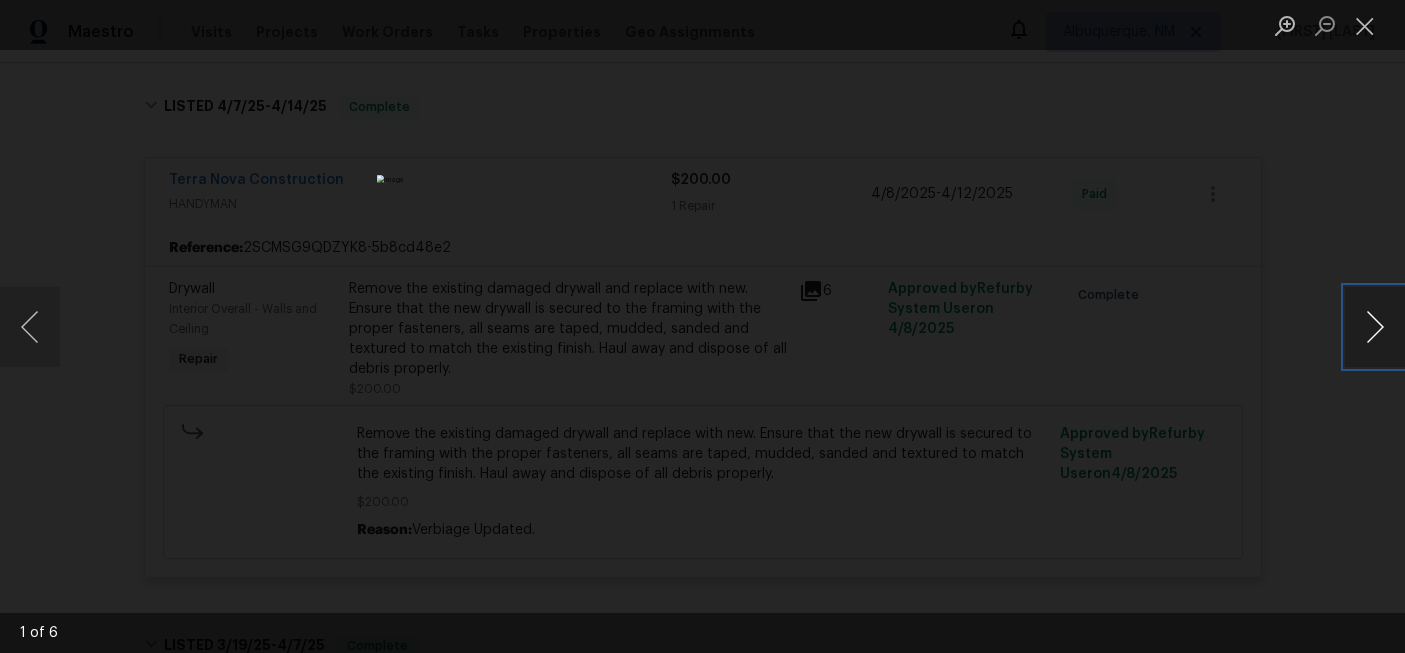 click at bounding box center [1375, 327] 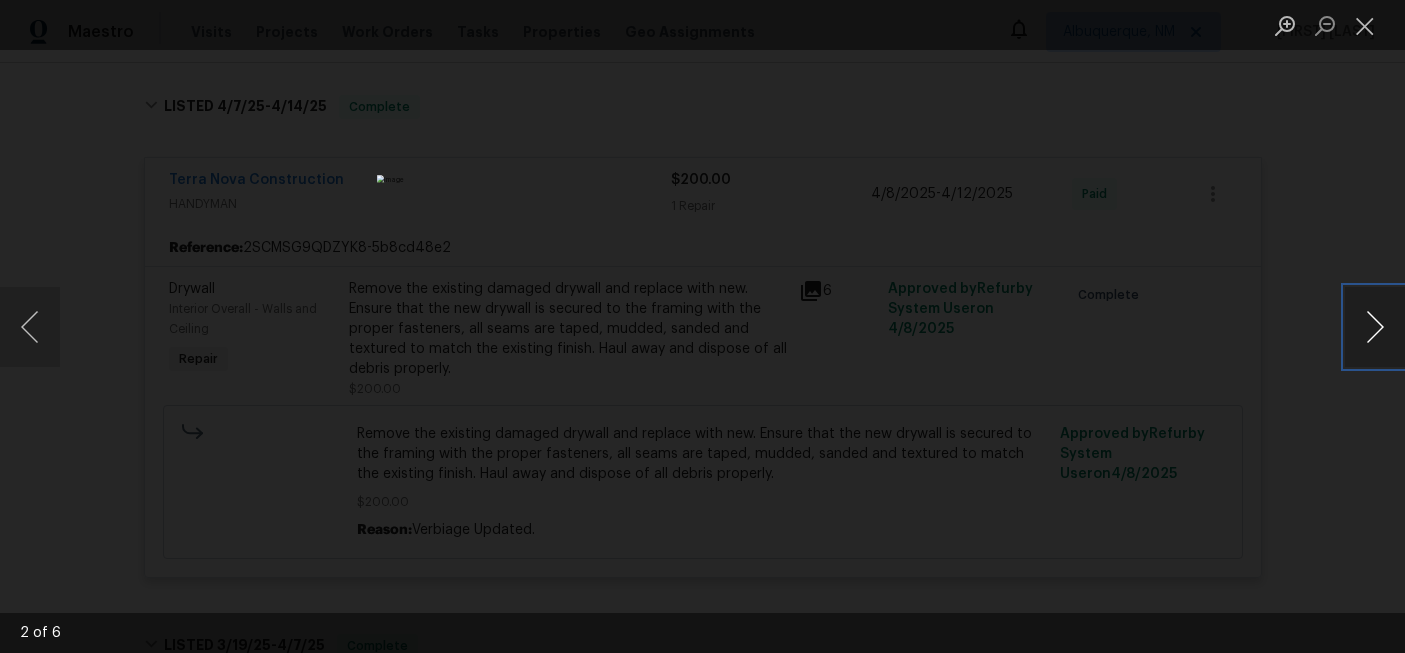 click at bounding box center (1375, 327) 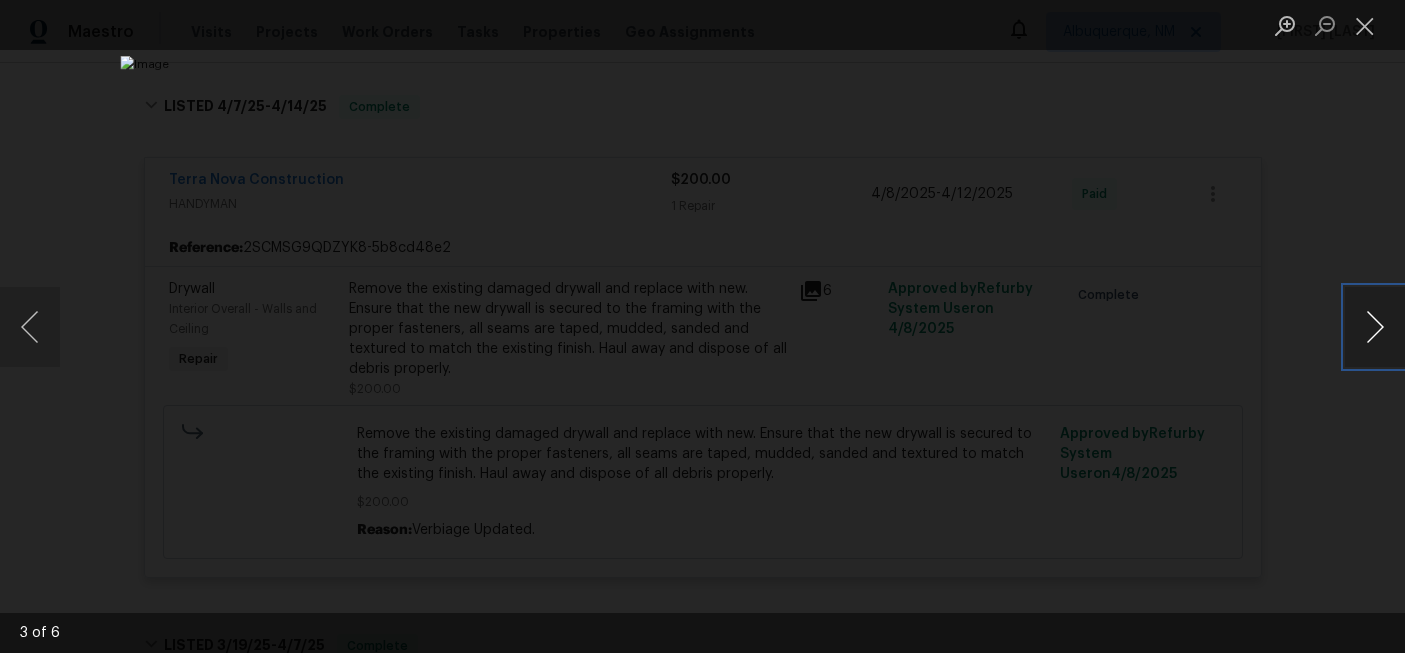 click at bounding box center [1375, 327] 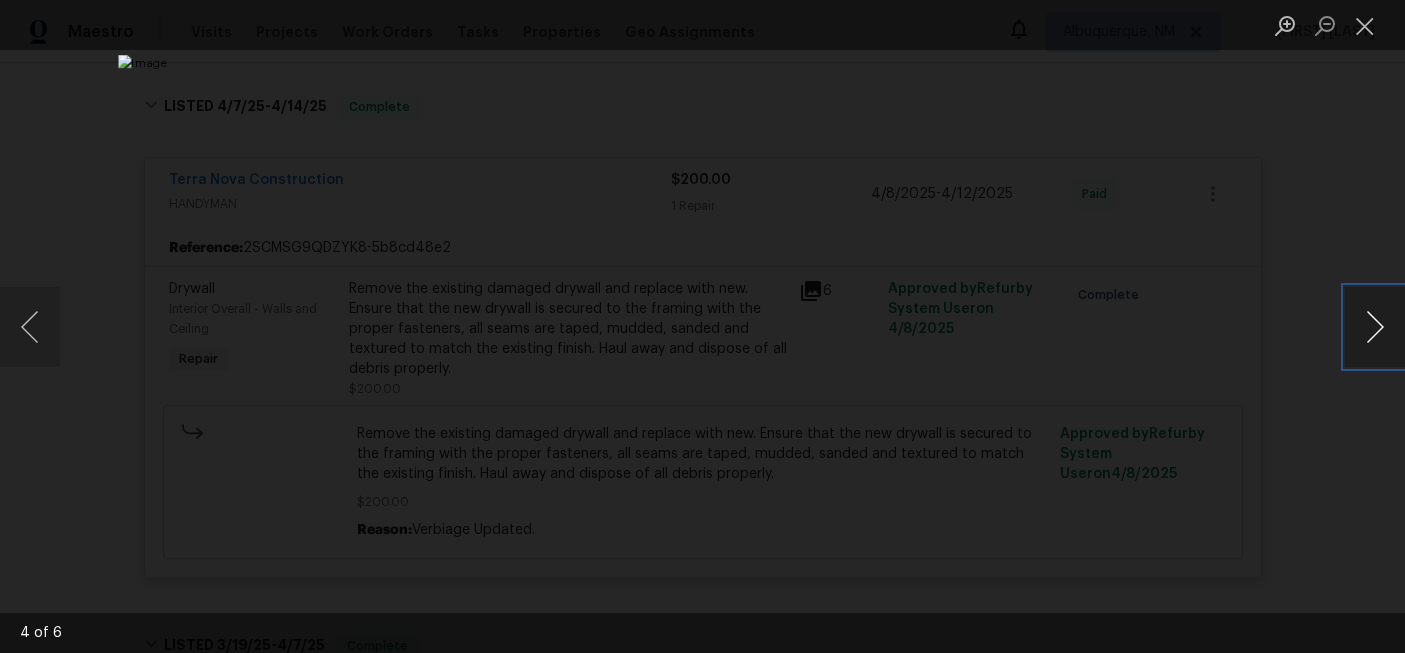 click at bounding box center [1375, 327] 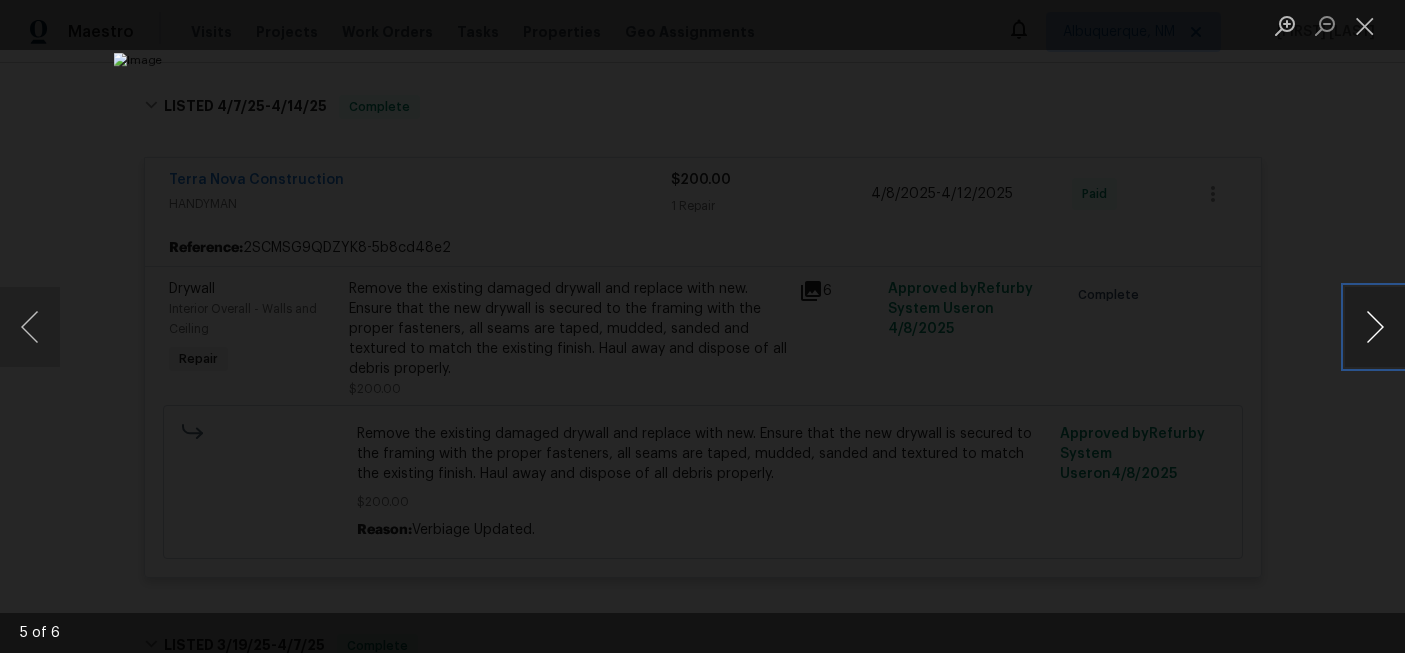 click at bounding box center [1375, 327] 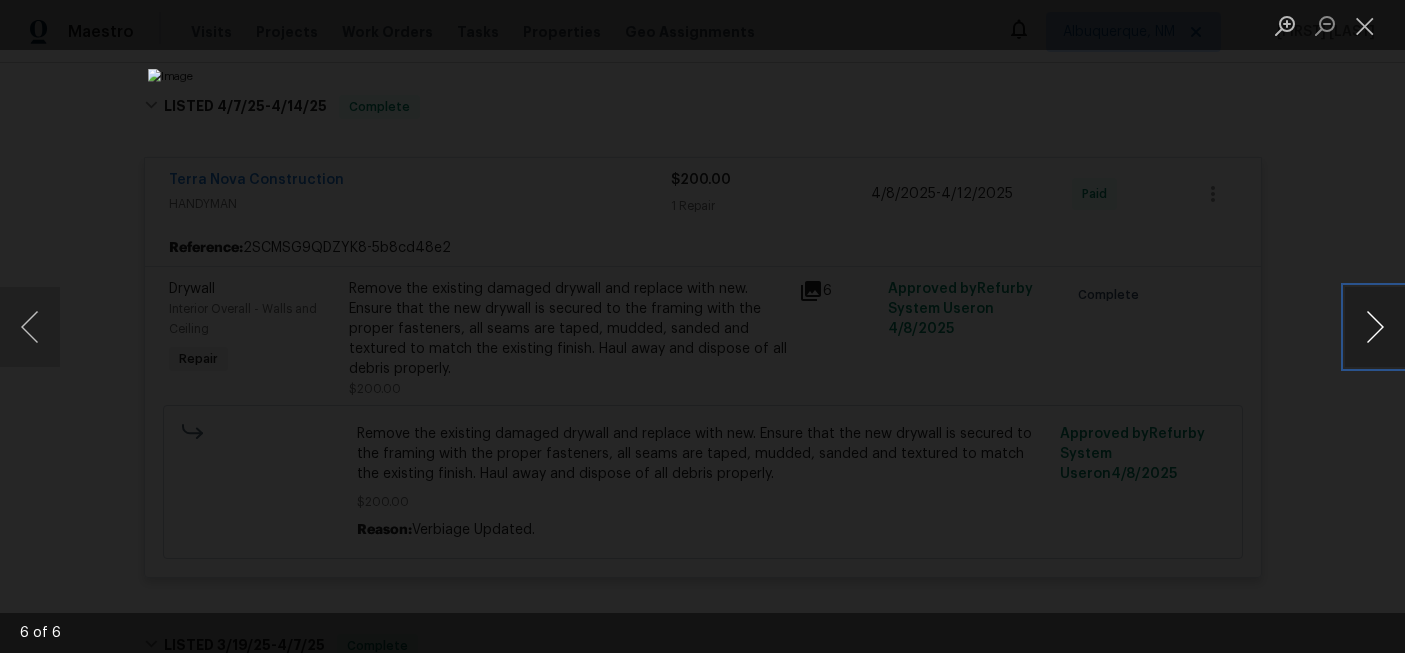click at bounding box center [1375, 327] 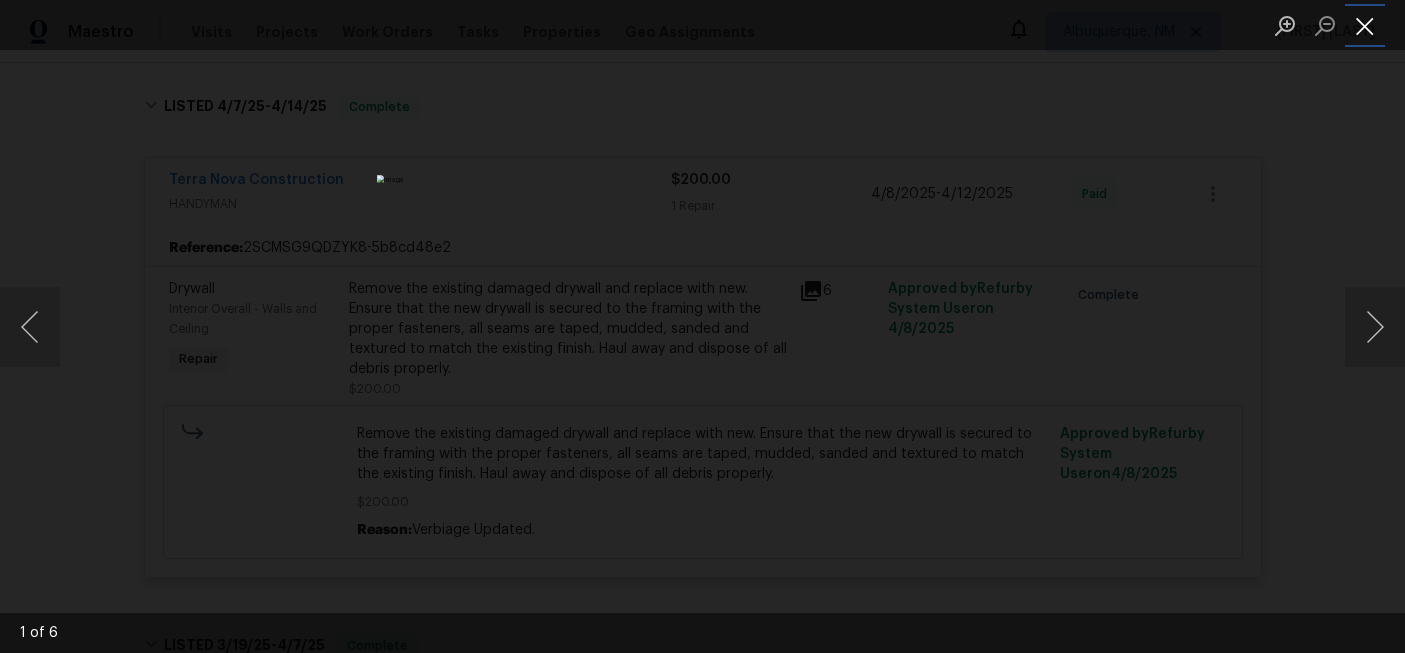 click at bounding box center (1365, 25) 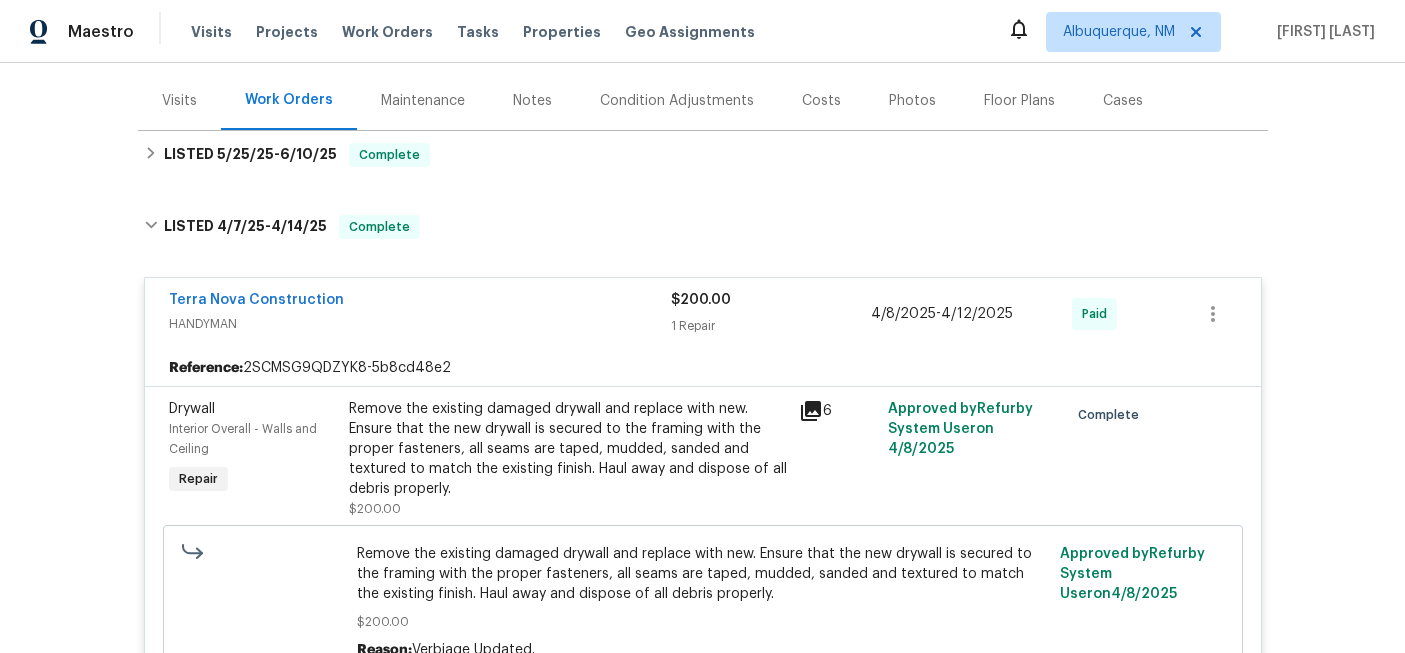 scroll, scrollTop: 177, scrollLeft: 0, axis: vertical 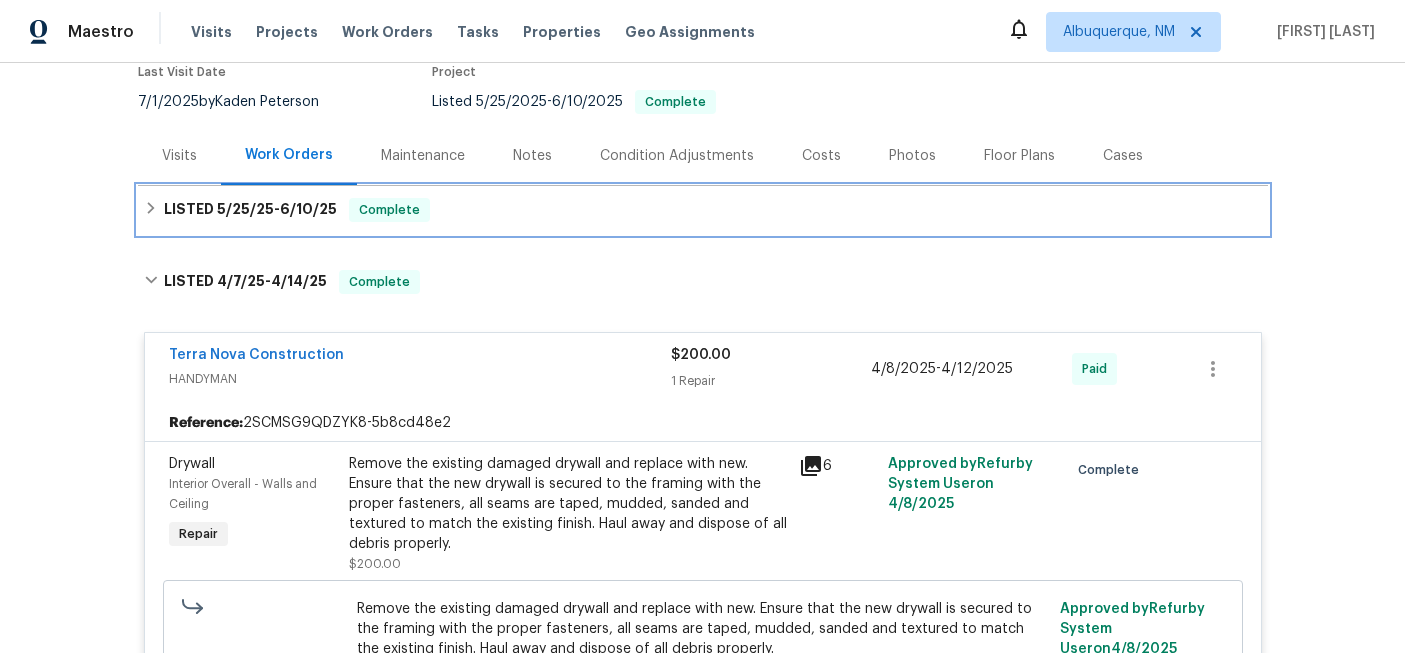 click on "6/10/25" at bounding box center [308, 209] 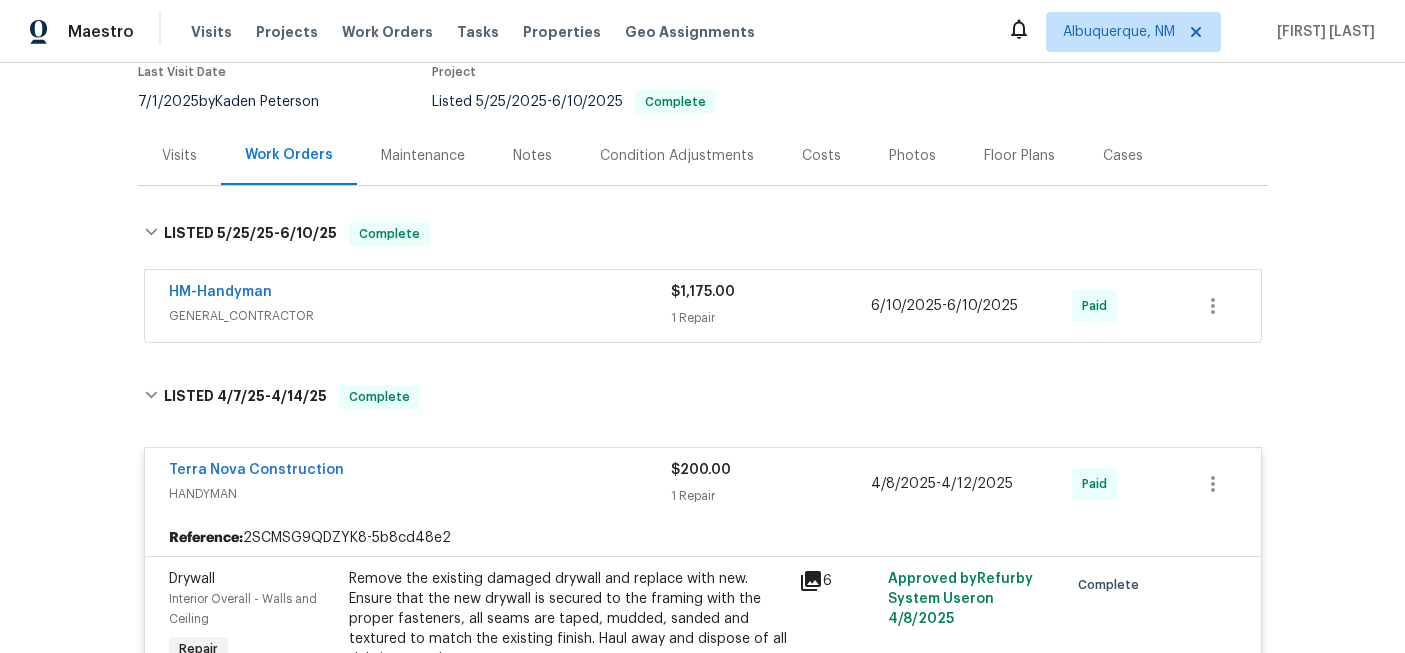 click on "HM-Handyman" at bounding box center (420, 294) 